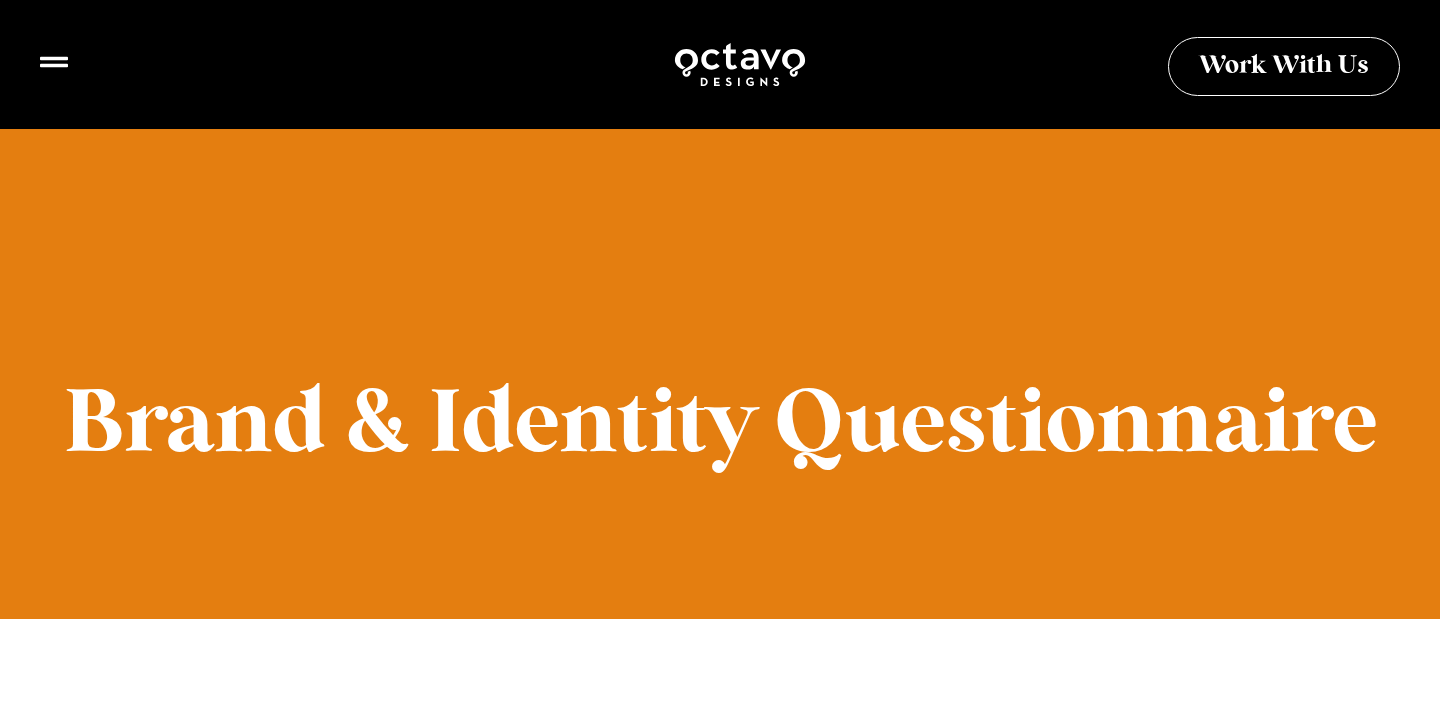 scroll, scrollTop: 591, scrollLeft: 0, axis: vertical 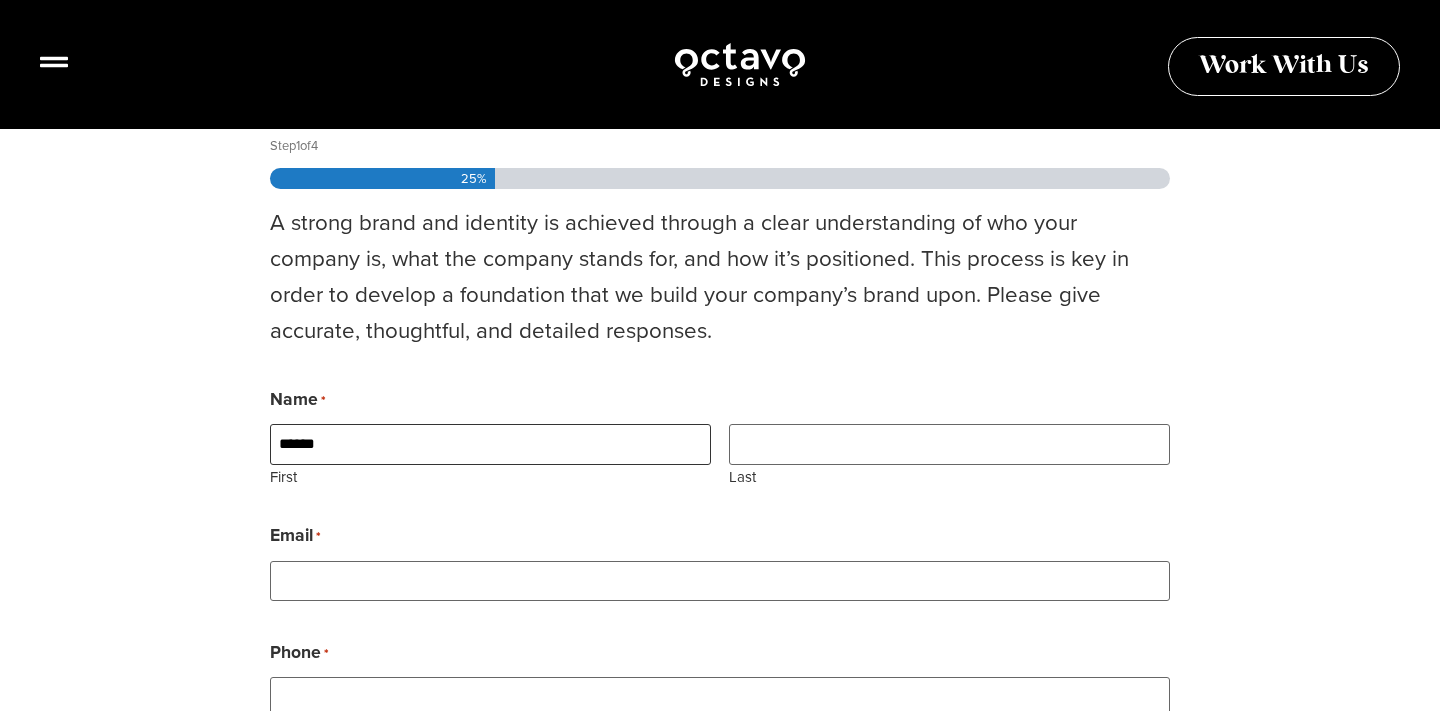 type on "******" 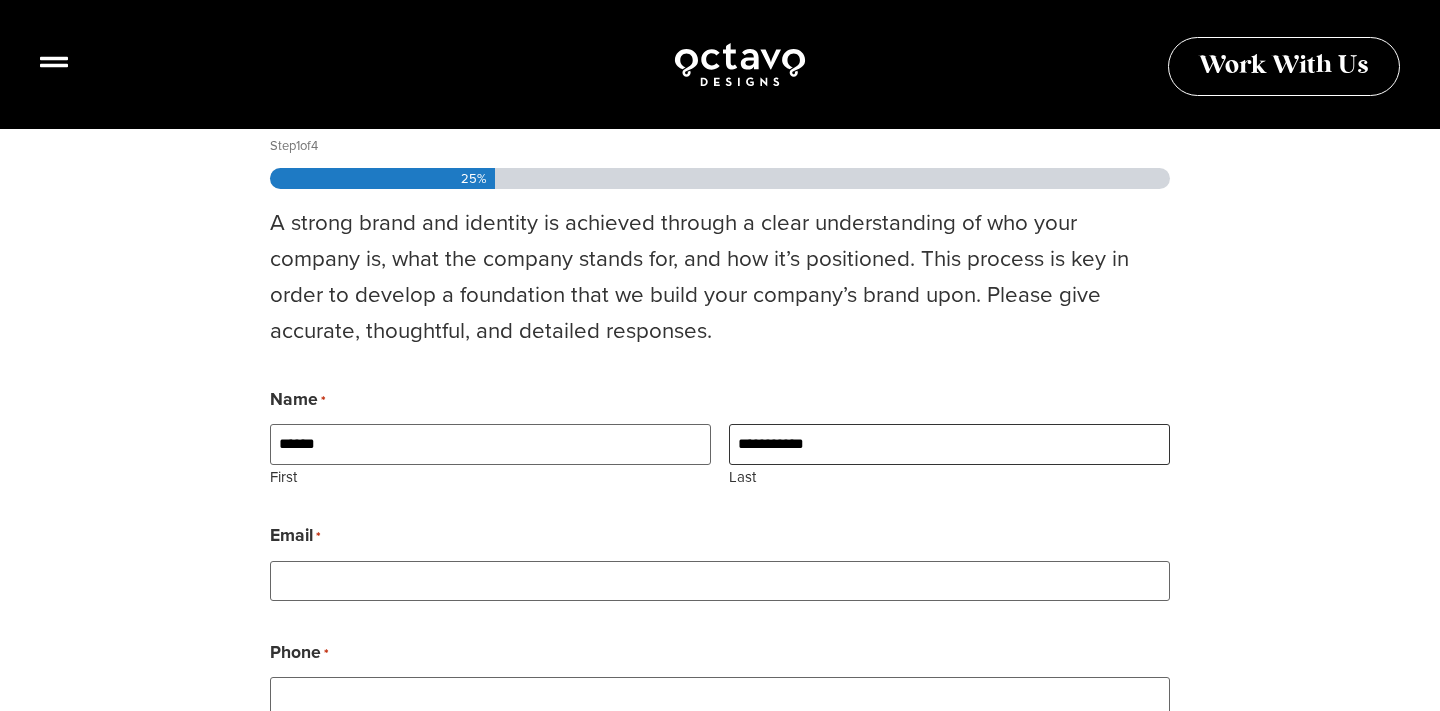 type on "**********" 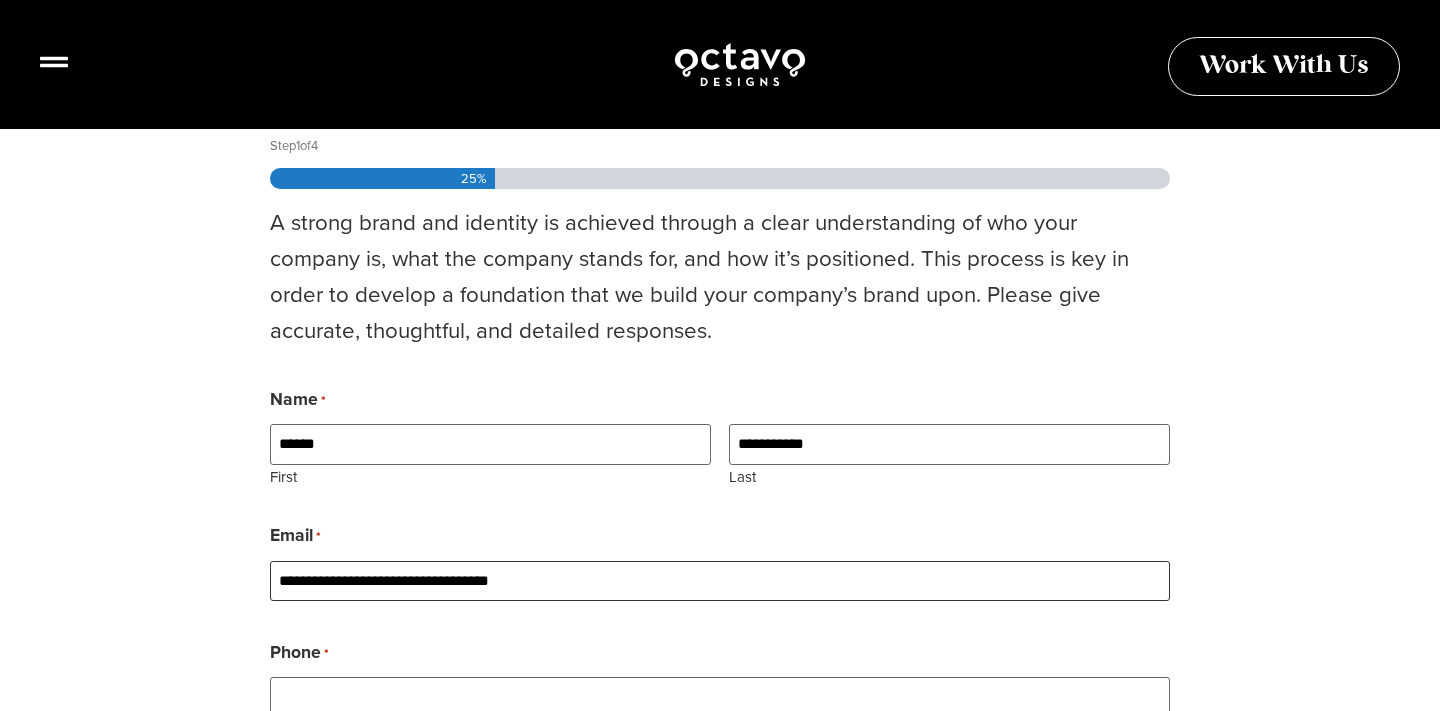 type on "**********" 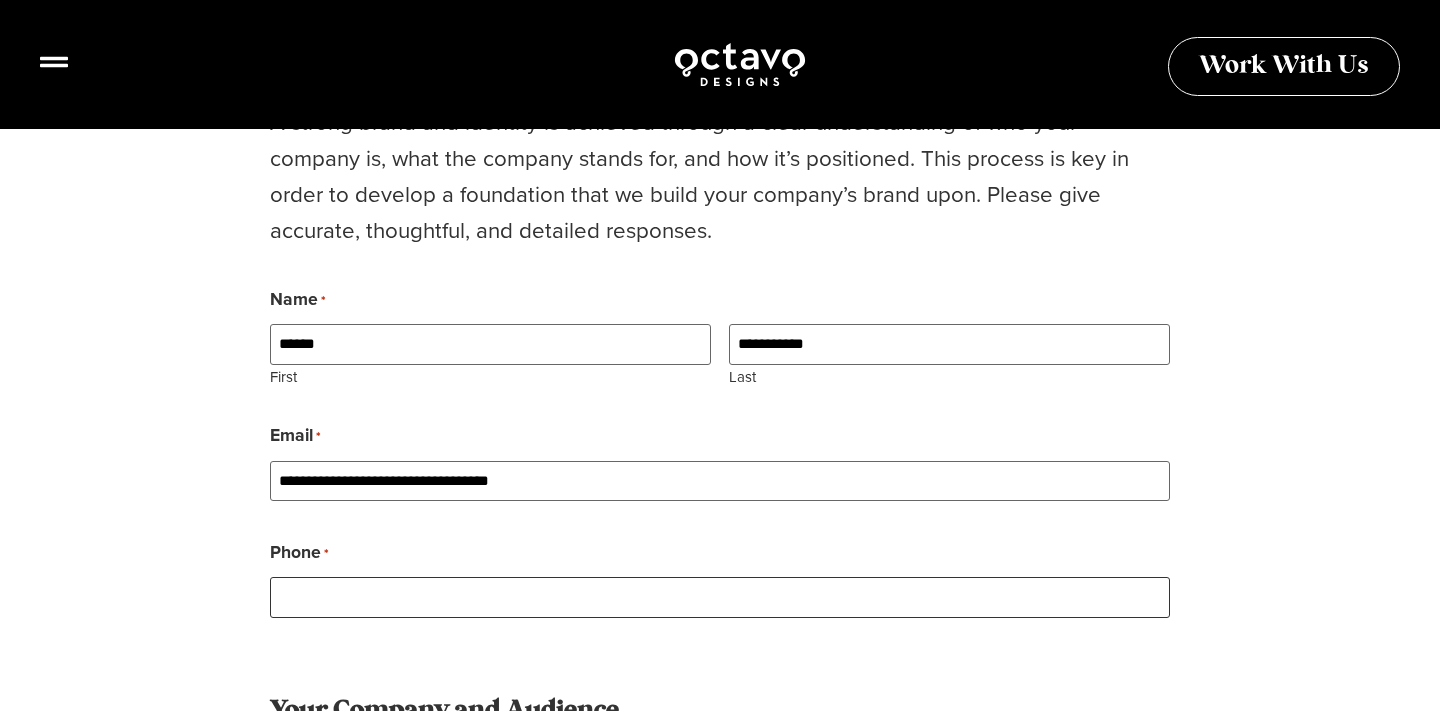 scroll, scrollTop: 696, scrollLeft: 0, axis: vertical 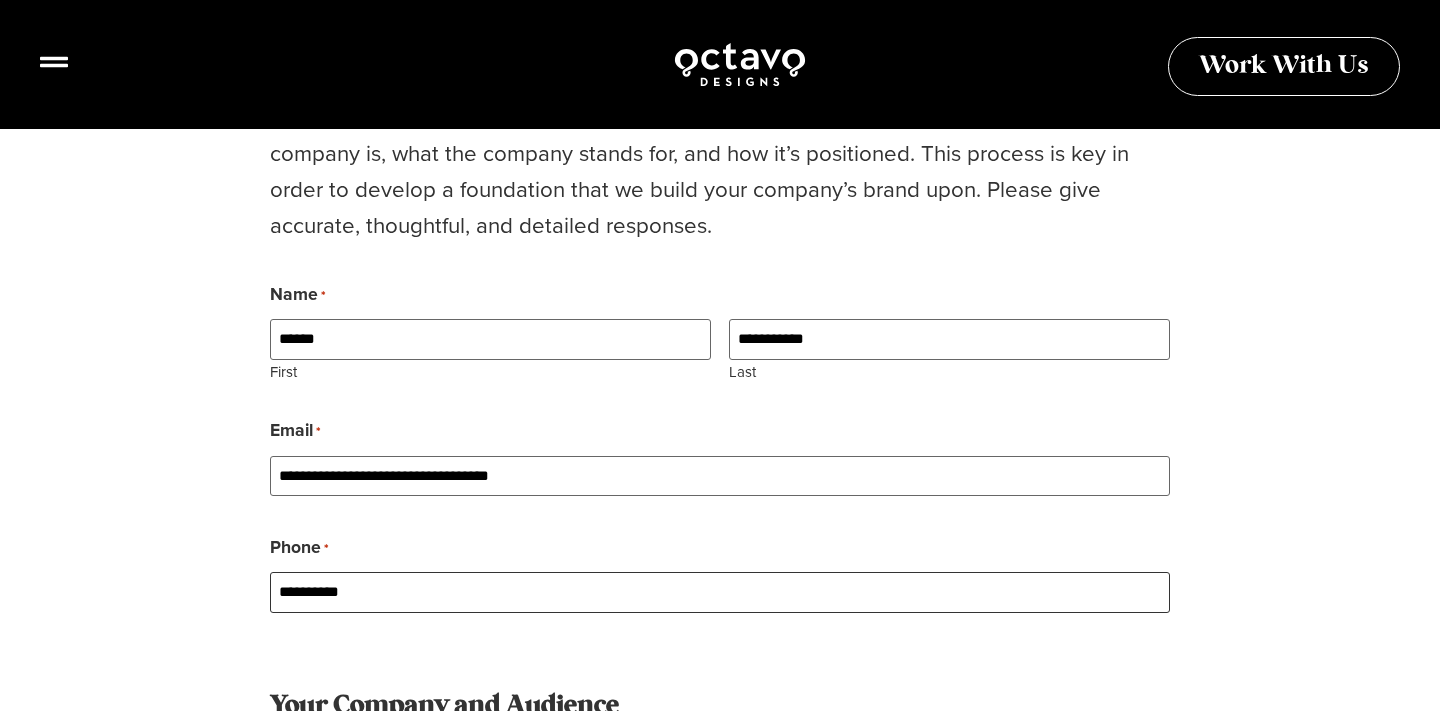 type on "**********" 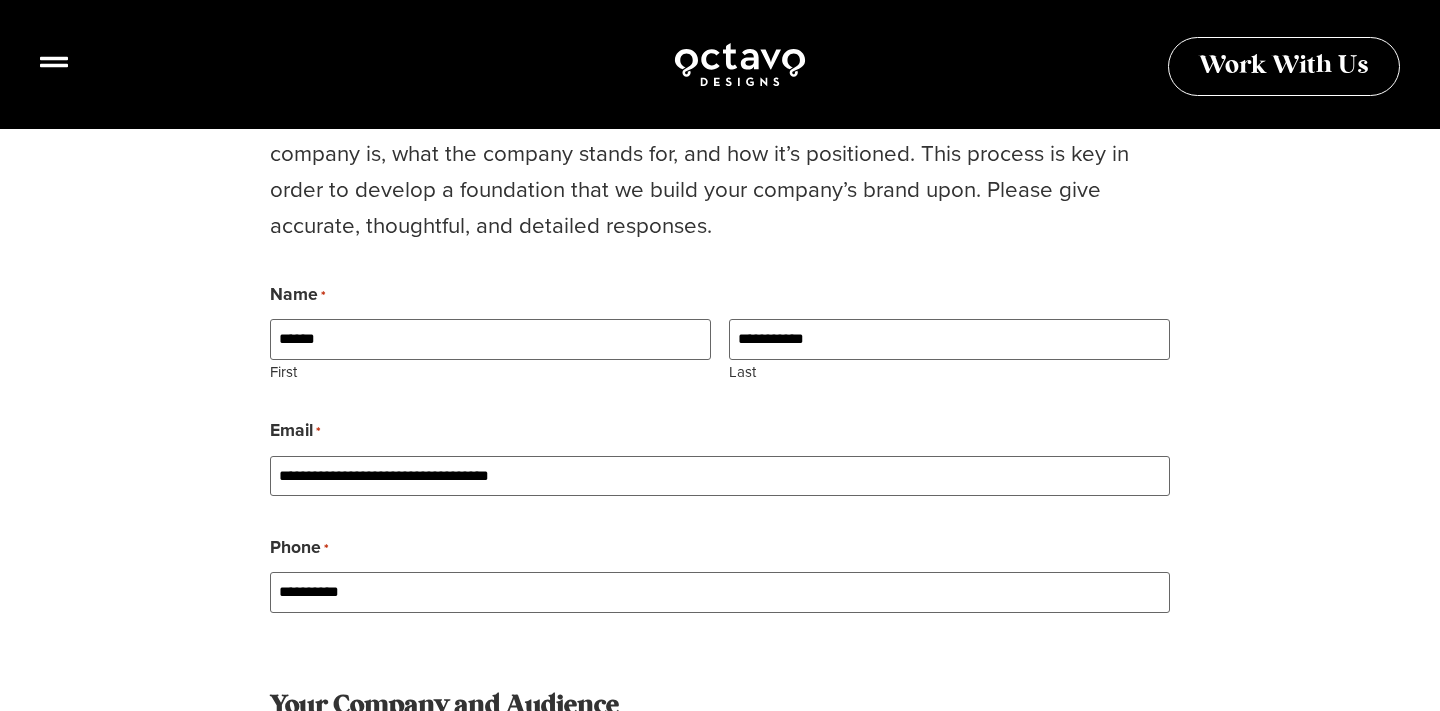 scroll, scrollTop: 1174, scrollLeft: 0, axis: vertical 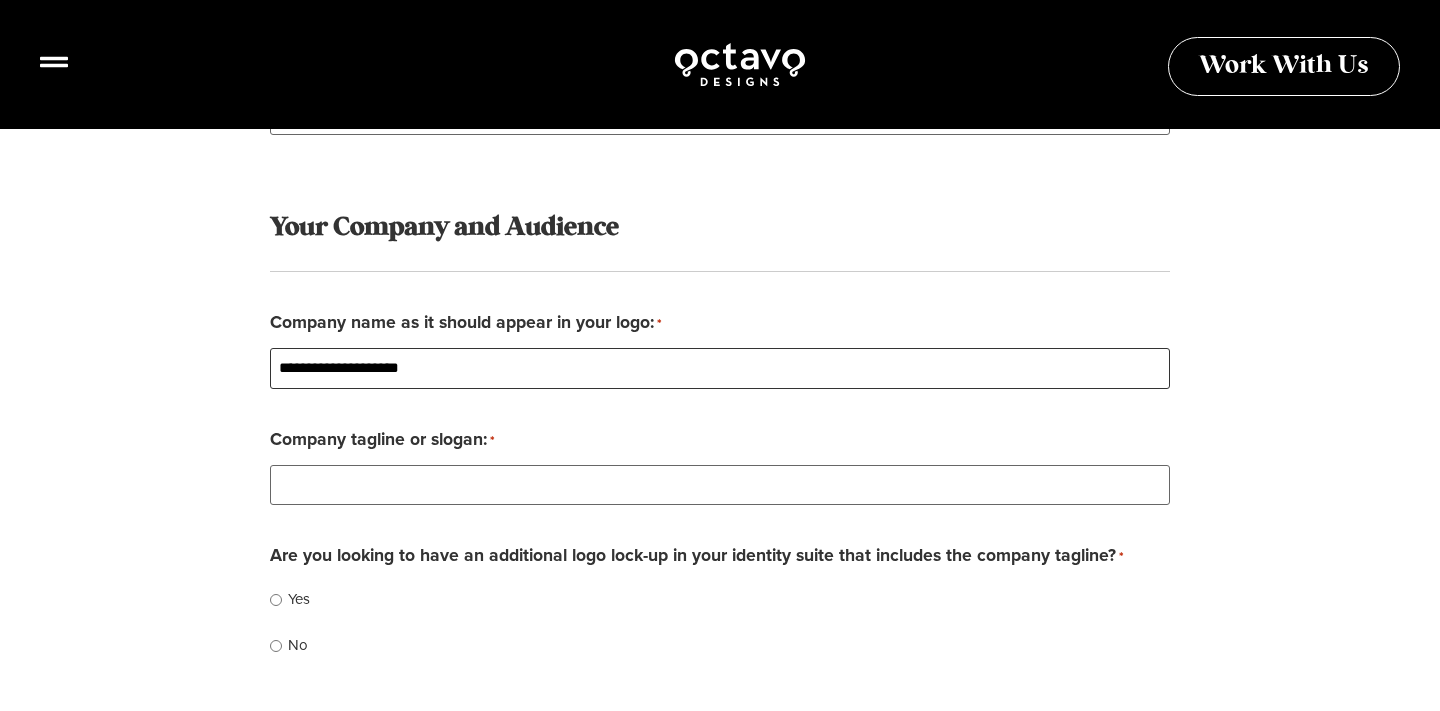 type on "**********" 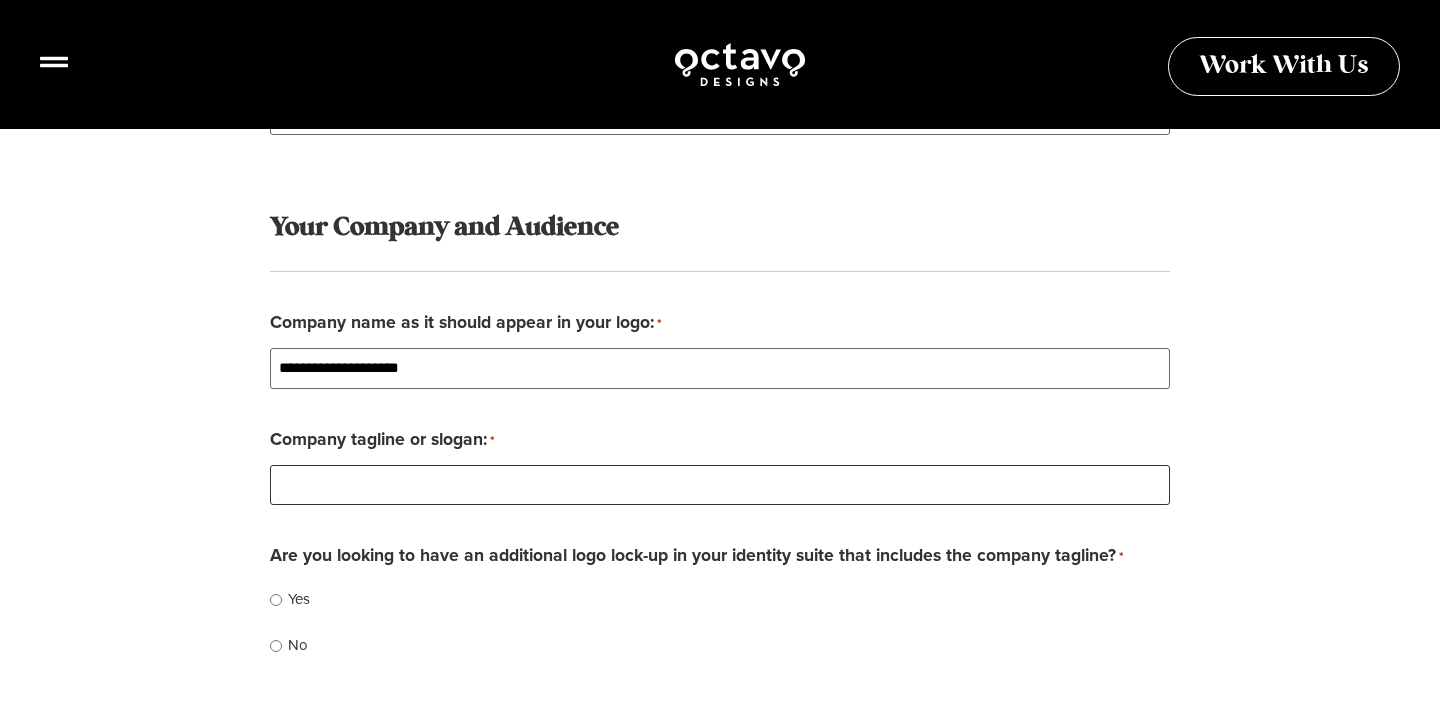 paste on "**********" 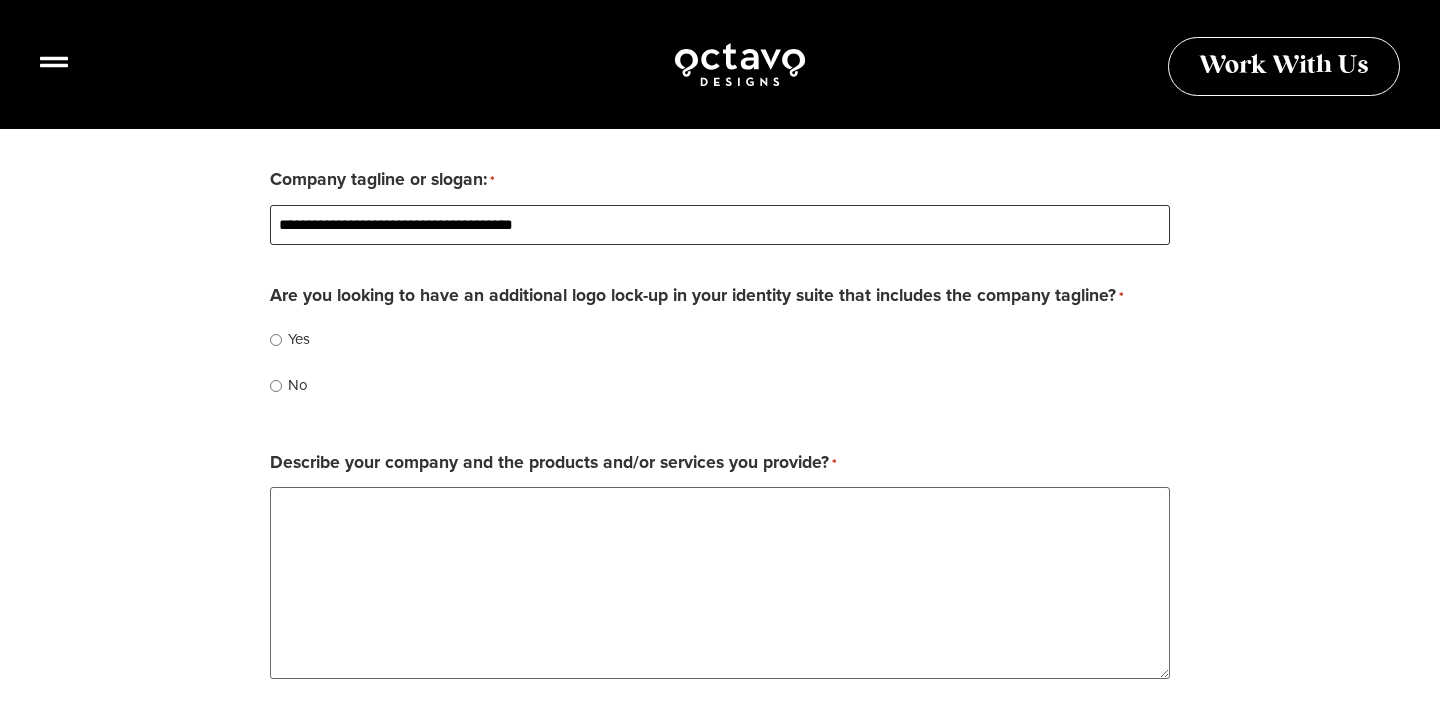 scroll, scrollTop: 1481, scrollLeft: 0, axis: vertical 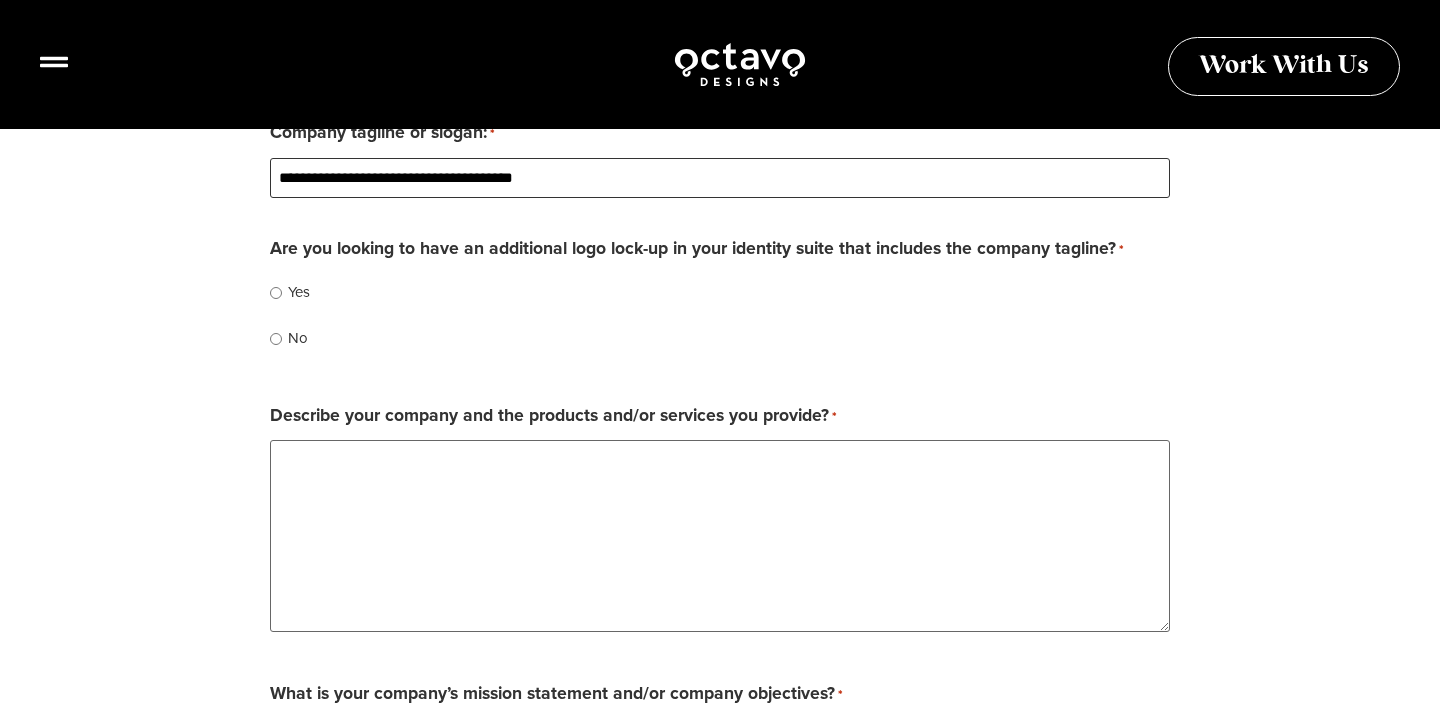 type on "**********" 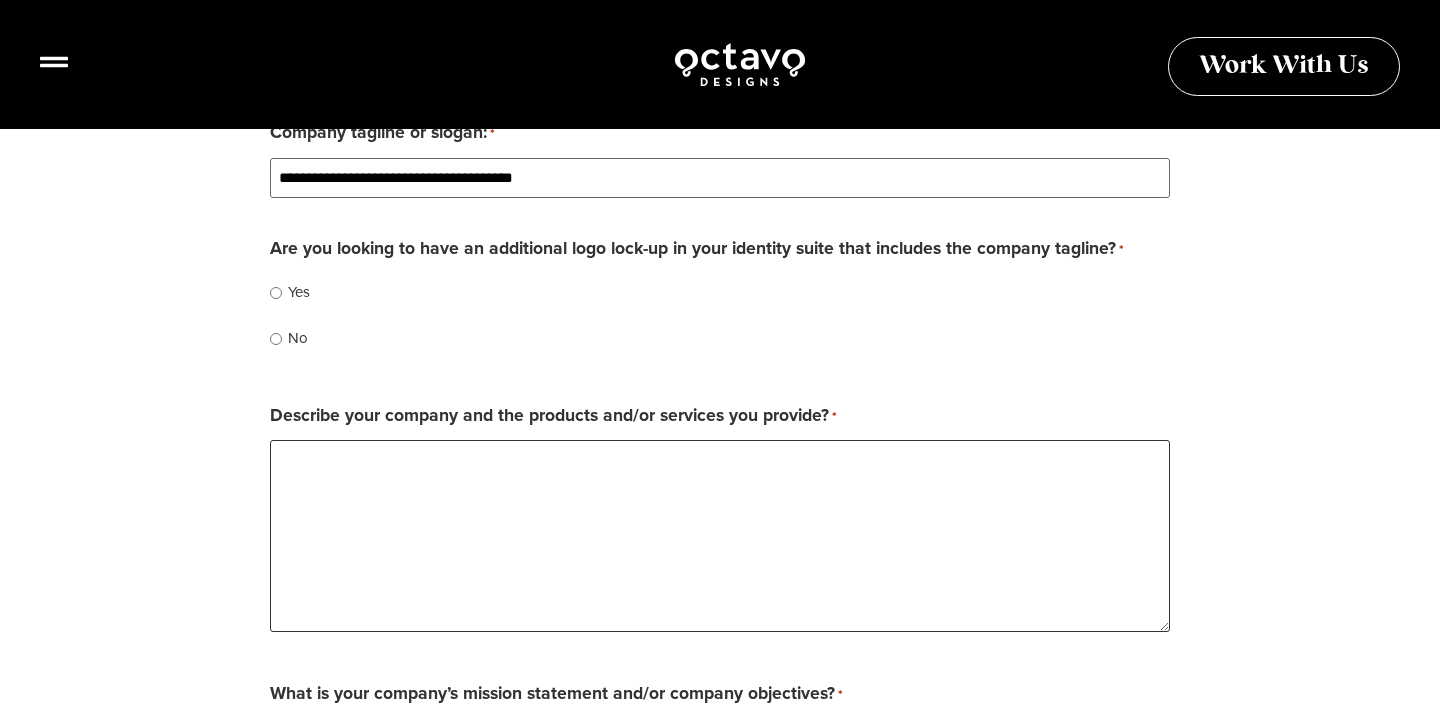 click on "Describe your company and the products and/or services you provide? *" at bounding box center (720, 536) 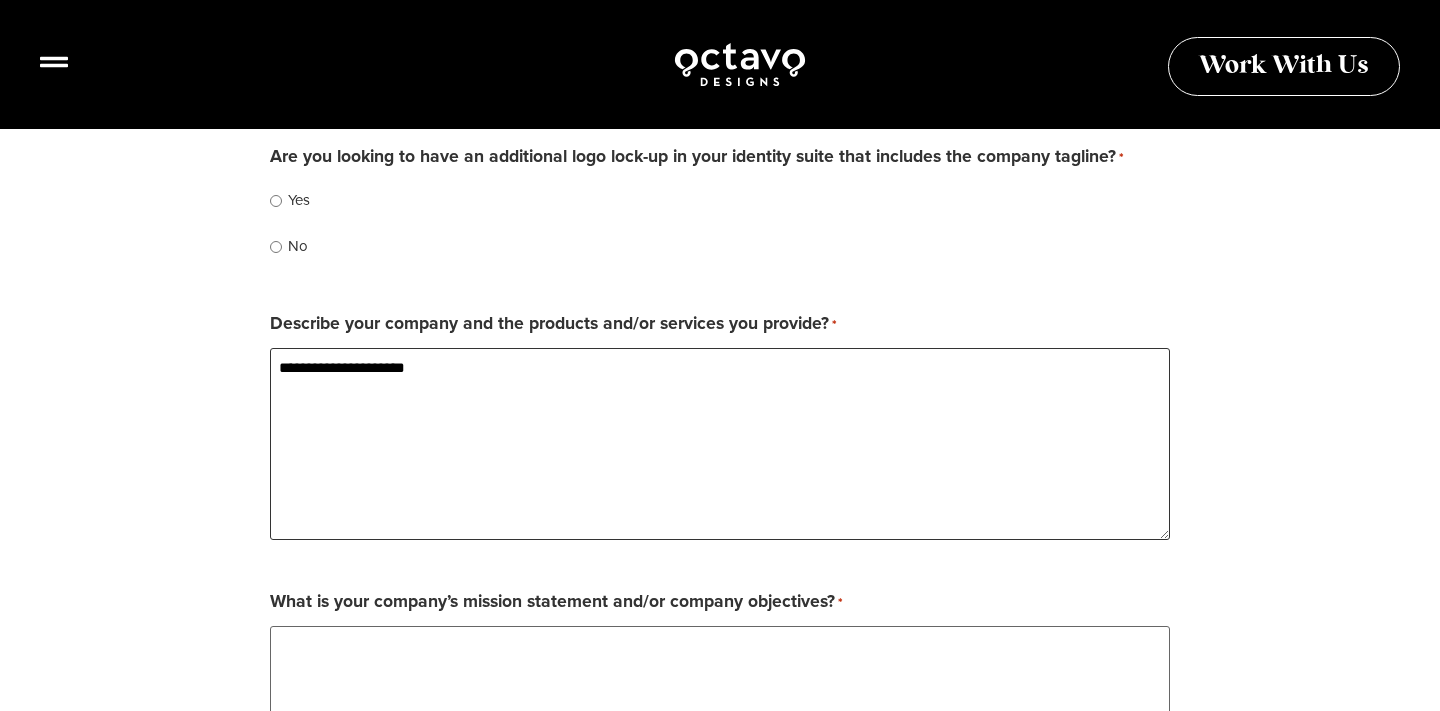 scroll, scrollTop: 1573, scrollLeft: 0, axis: vertical 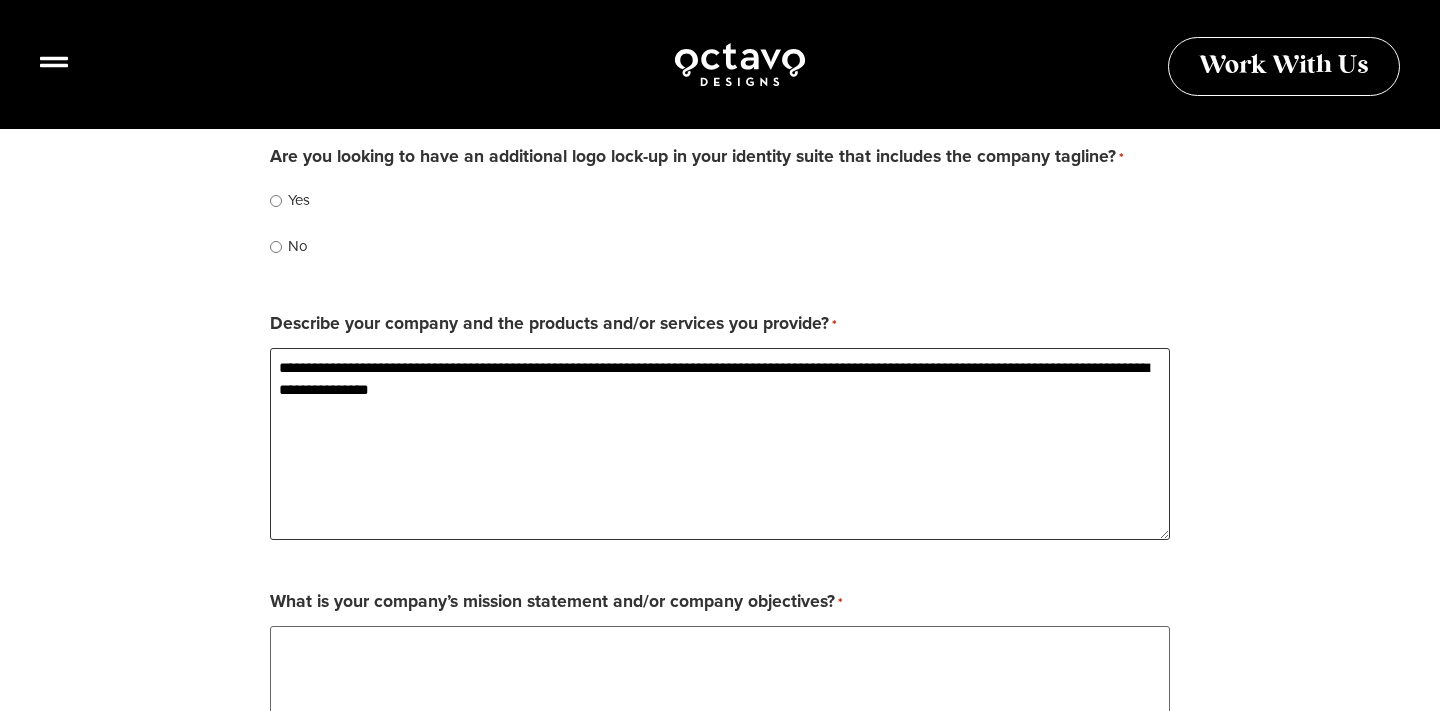 click on "**********" at bounding box center (720, 444) 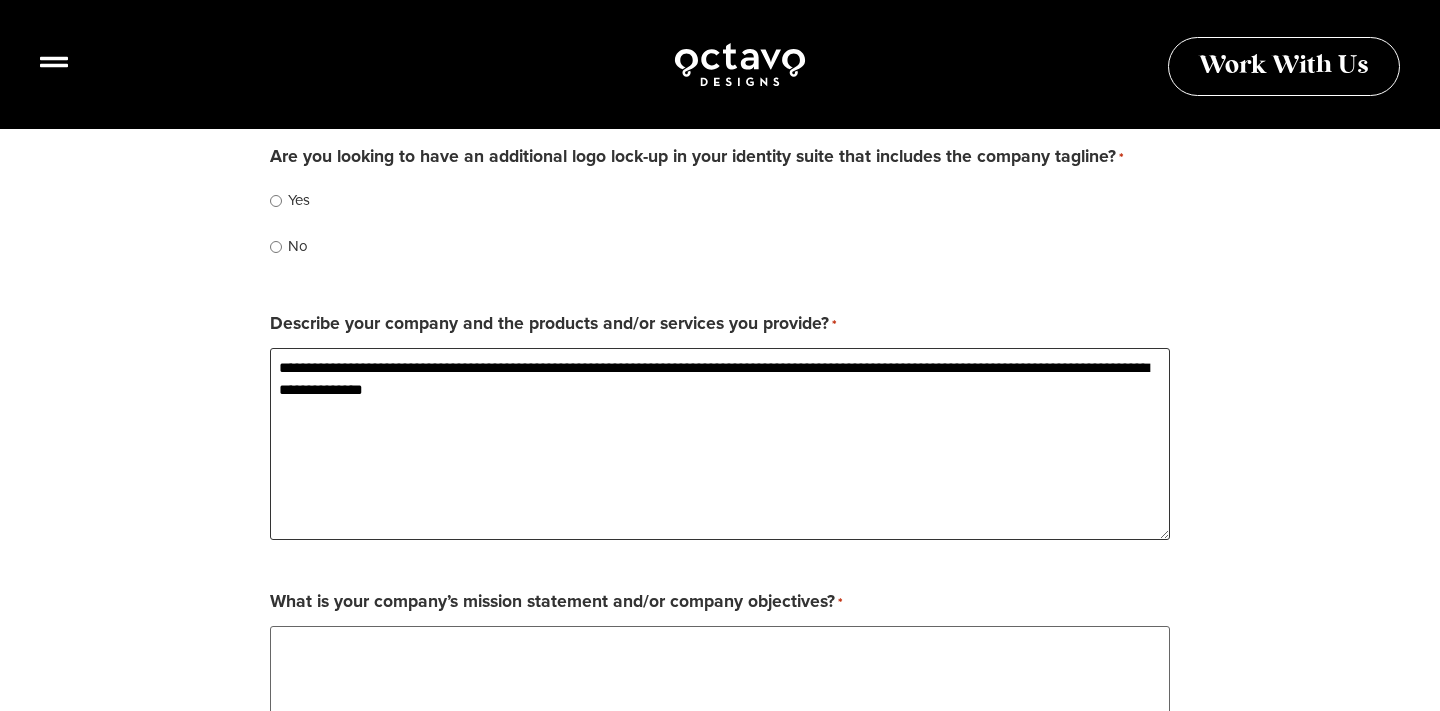click on "**********" at bounding box center (720, 444) 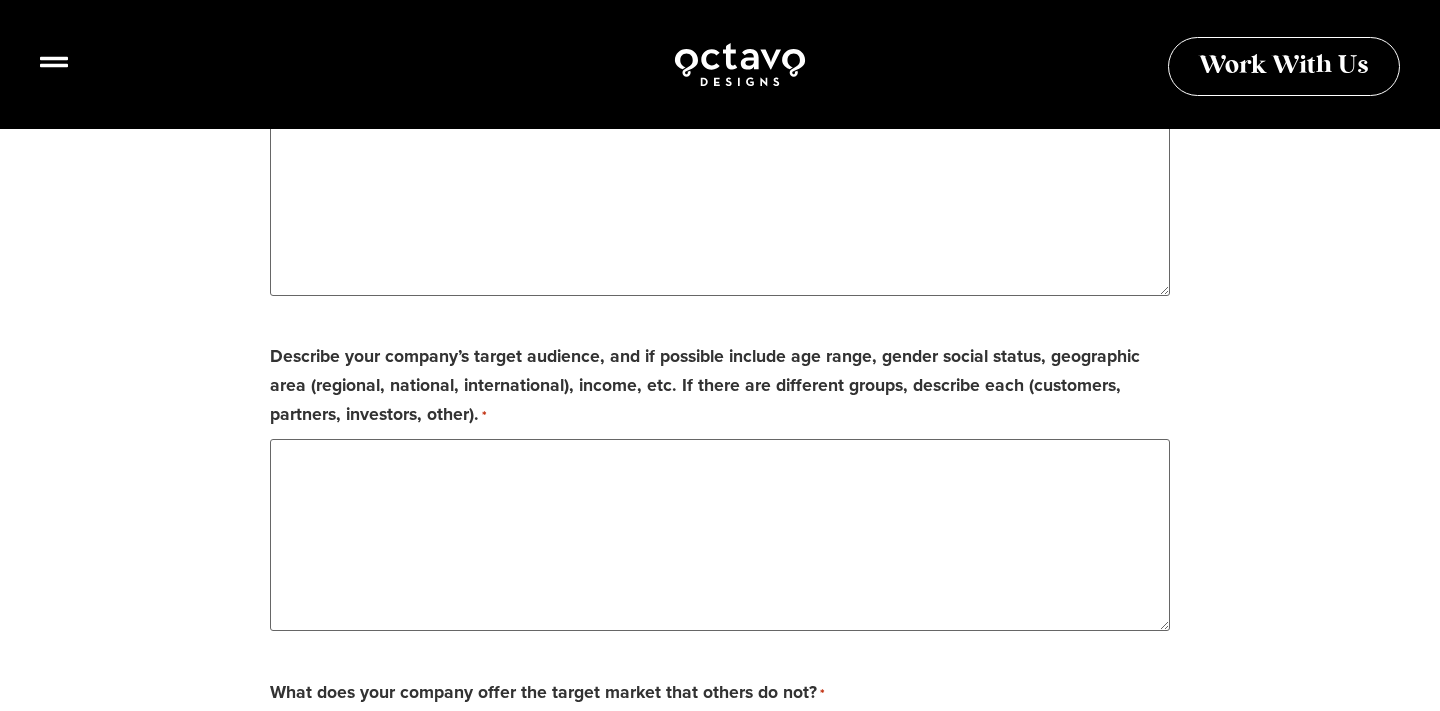 scroll, scrollTop: 2123, scrollLeft: 0, axis: vertical 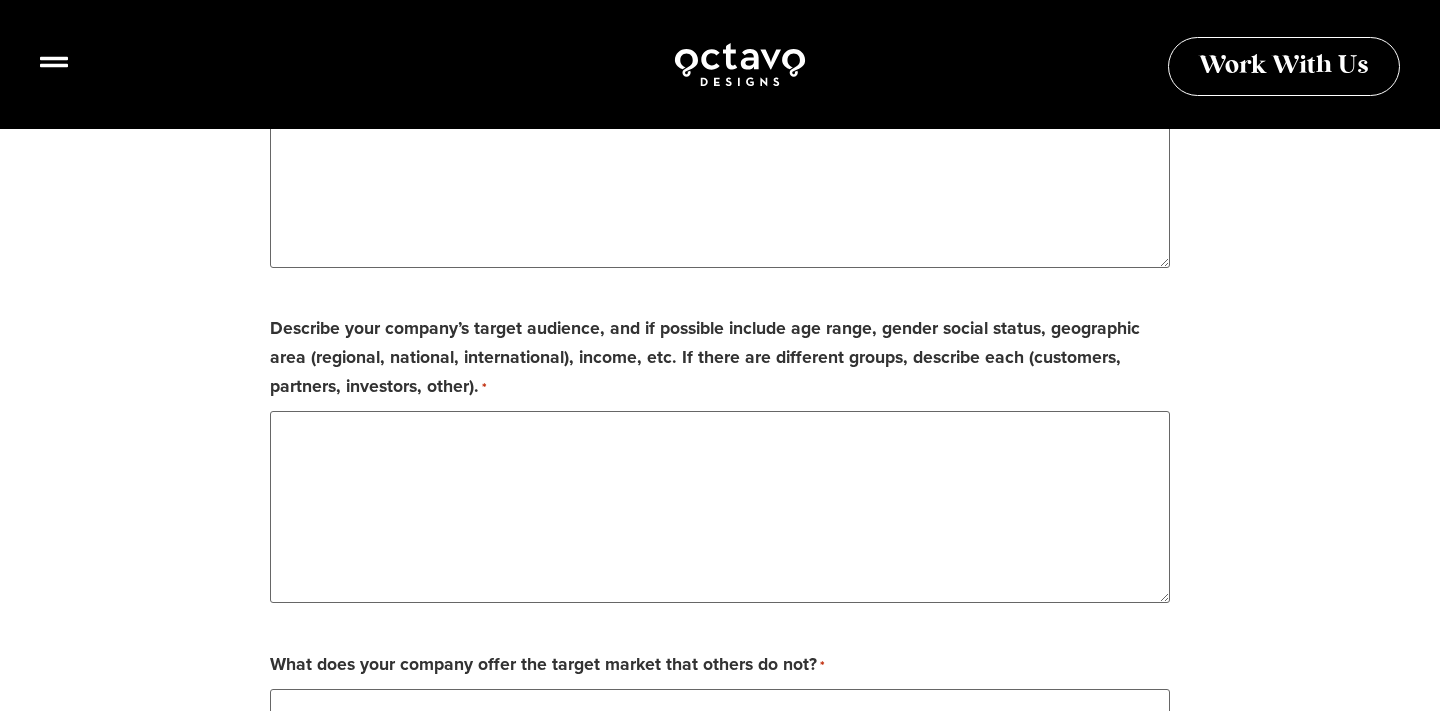 type on "**********" 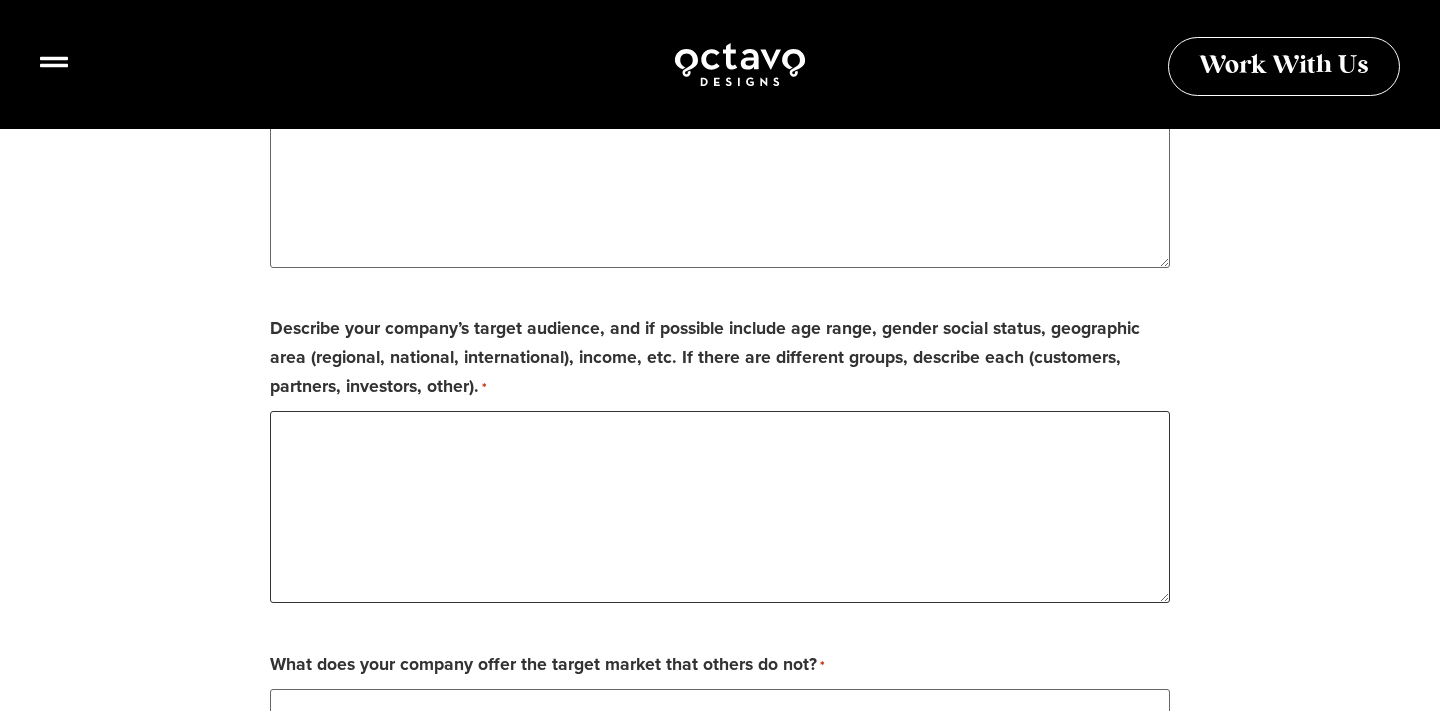 click on "Describe your company’s target audience, and if possible include age range, gender social status, geographic area (regional, national, international), income, etc. If there are different groups, describe each (customers, partners, investors, other). *" at bounding box center [720, 507] 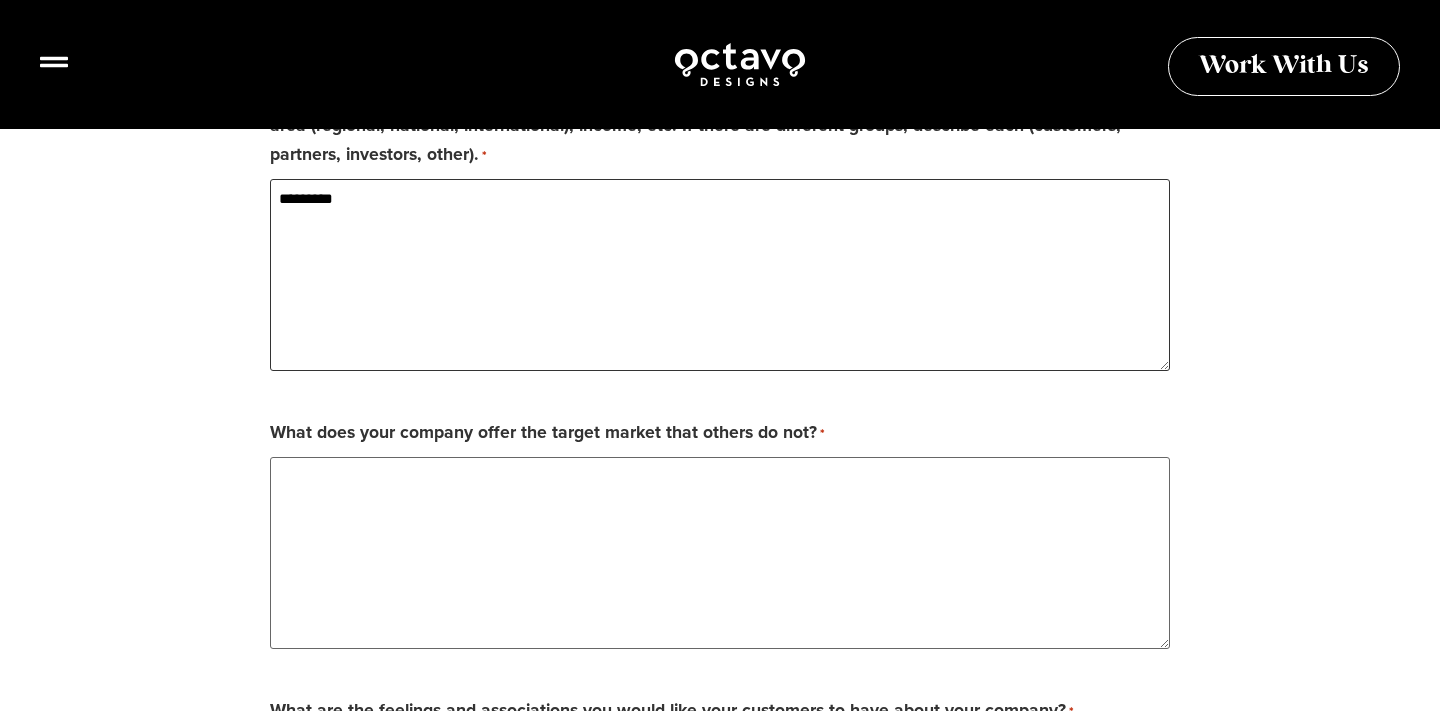 scroll, scrollTop: 2548, scrollLeft: 0, axis: vertical 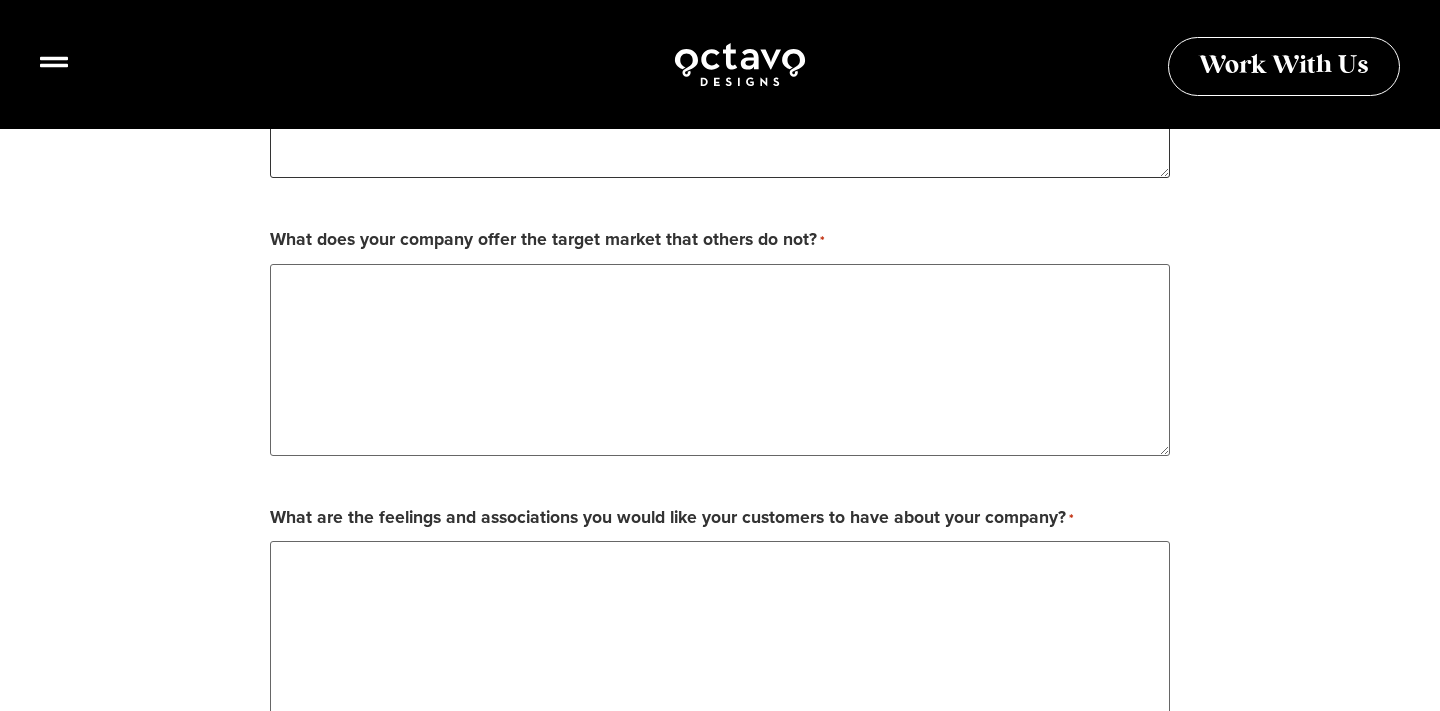 type on "********" 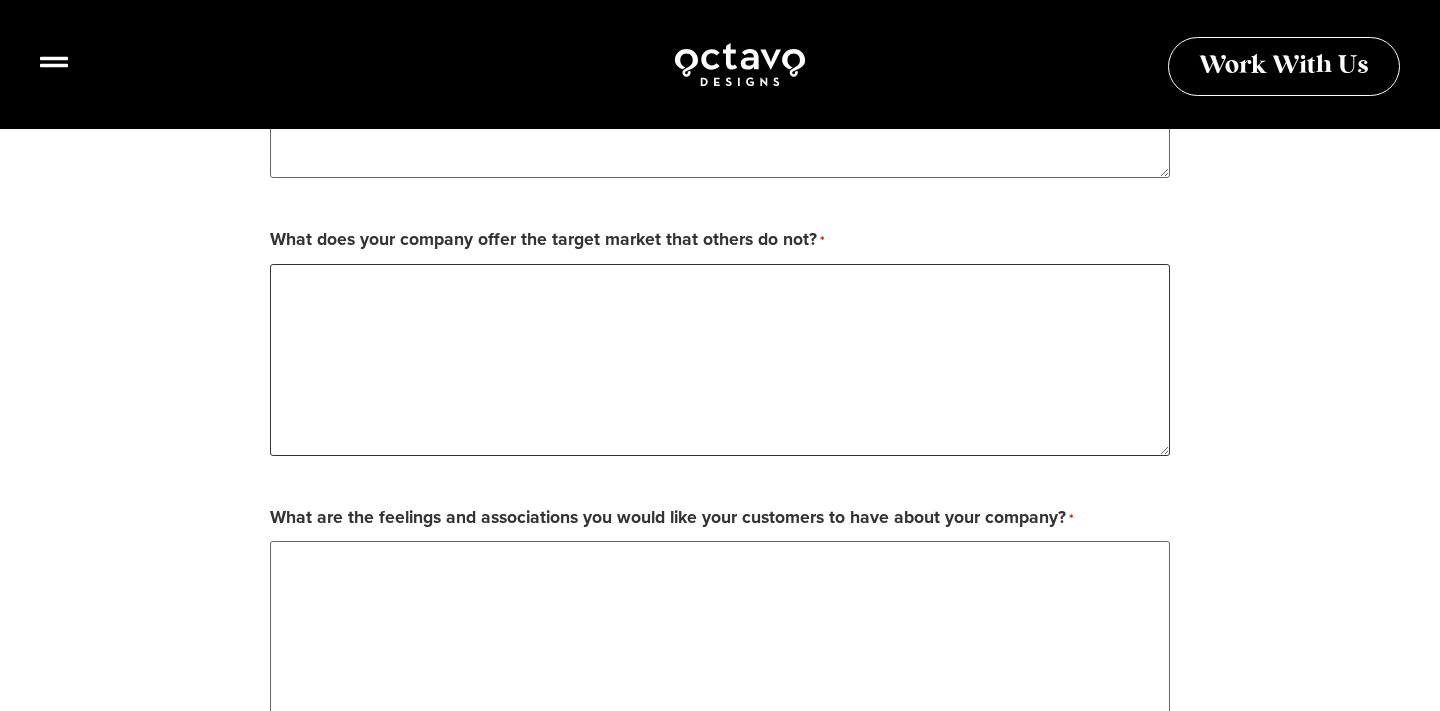 click on "What does your company offer the target market that others do not? *" at bounding box center (720, 360) 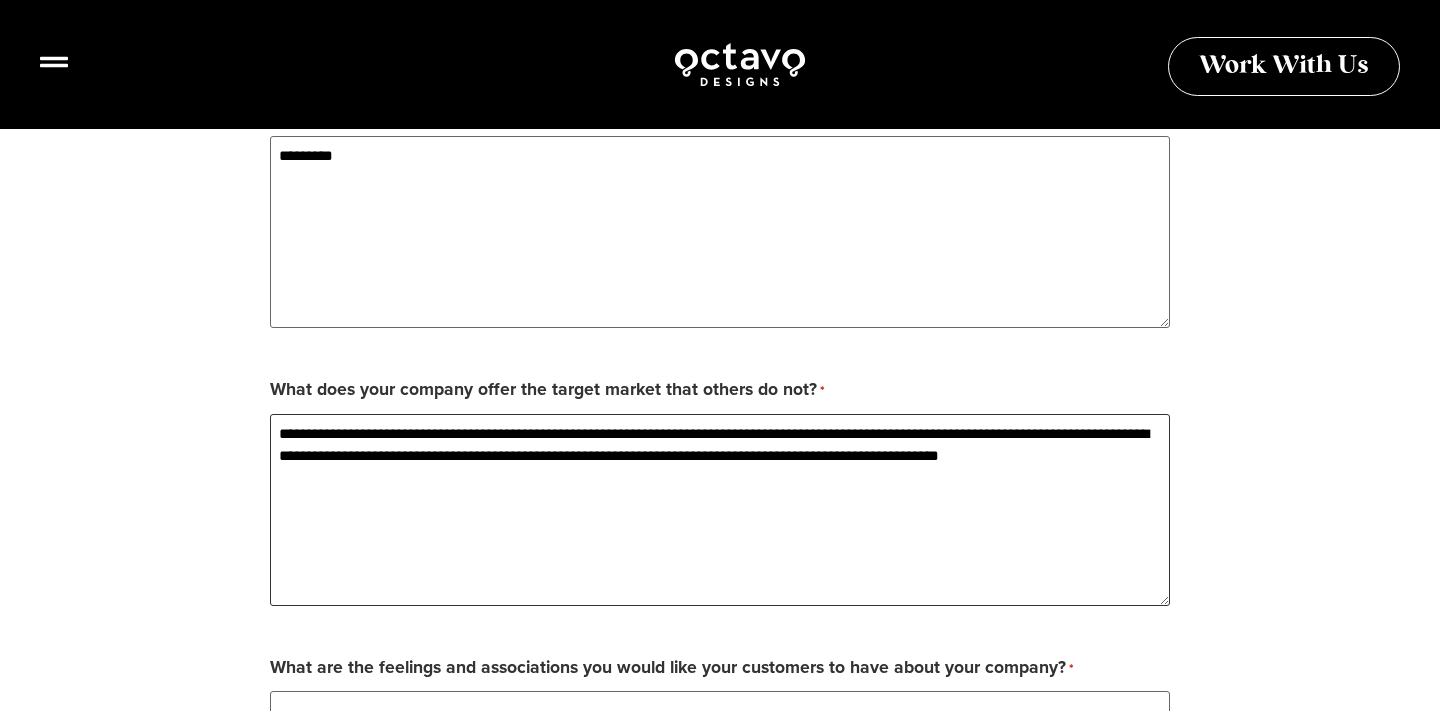 scroll, scrollTop: 2401, scrollLeft: 0, axis: vertical 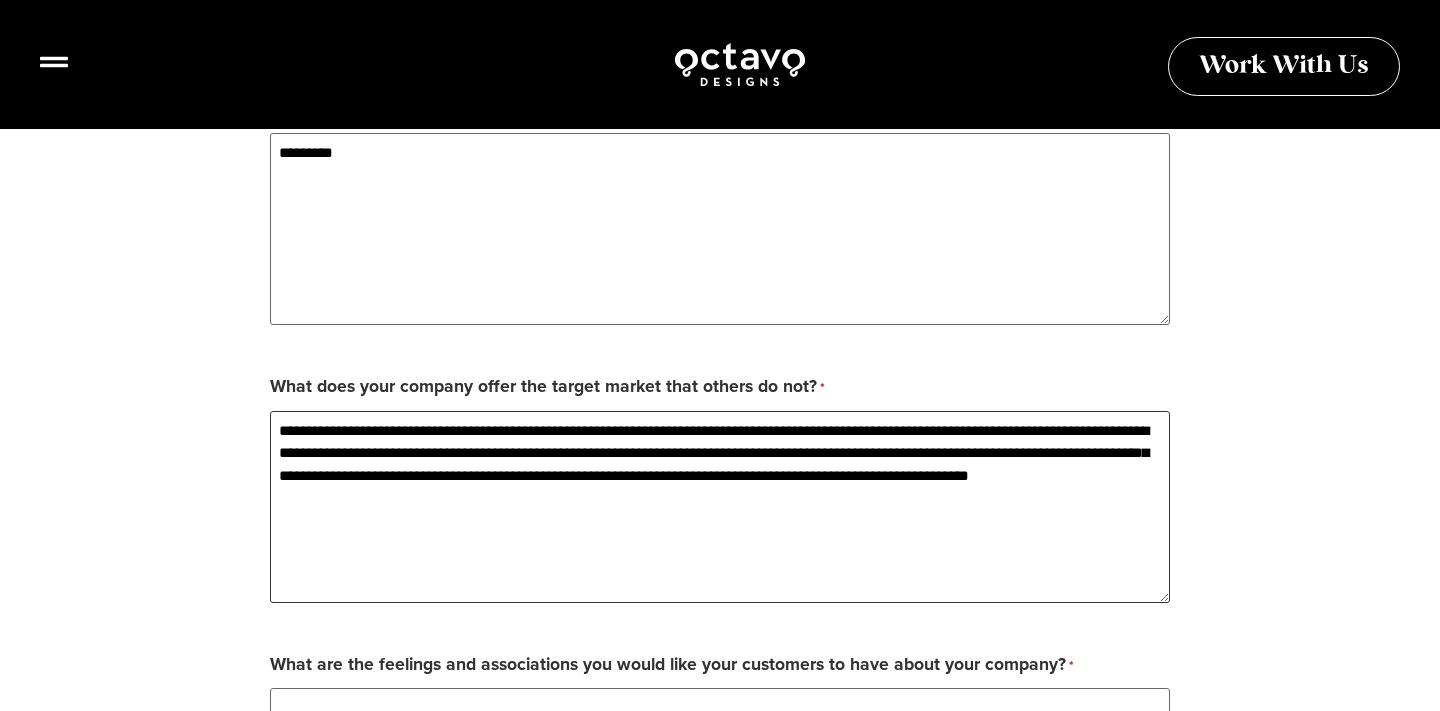 click on "**********" at bounding box center (720, 507) 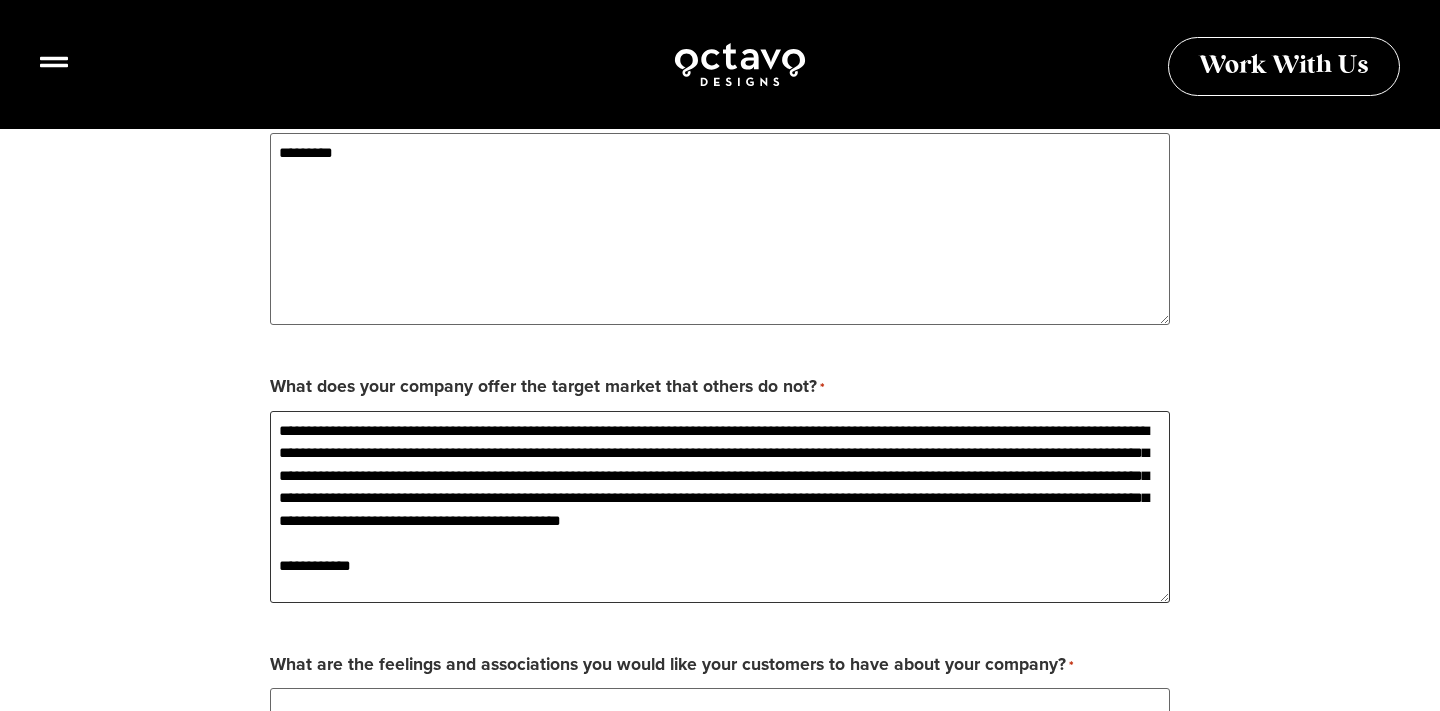 type on "**********" 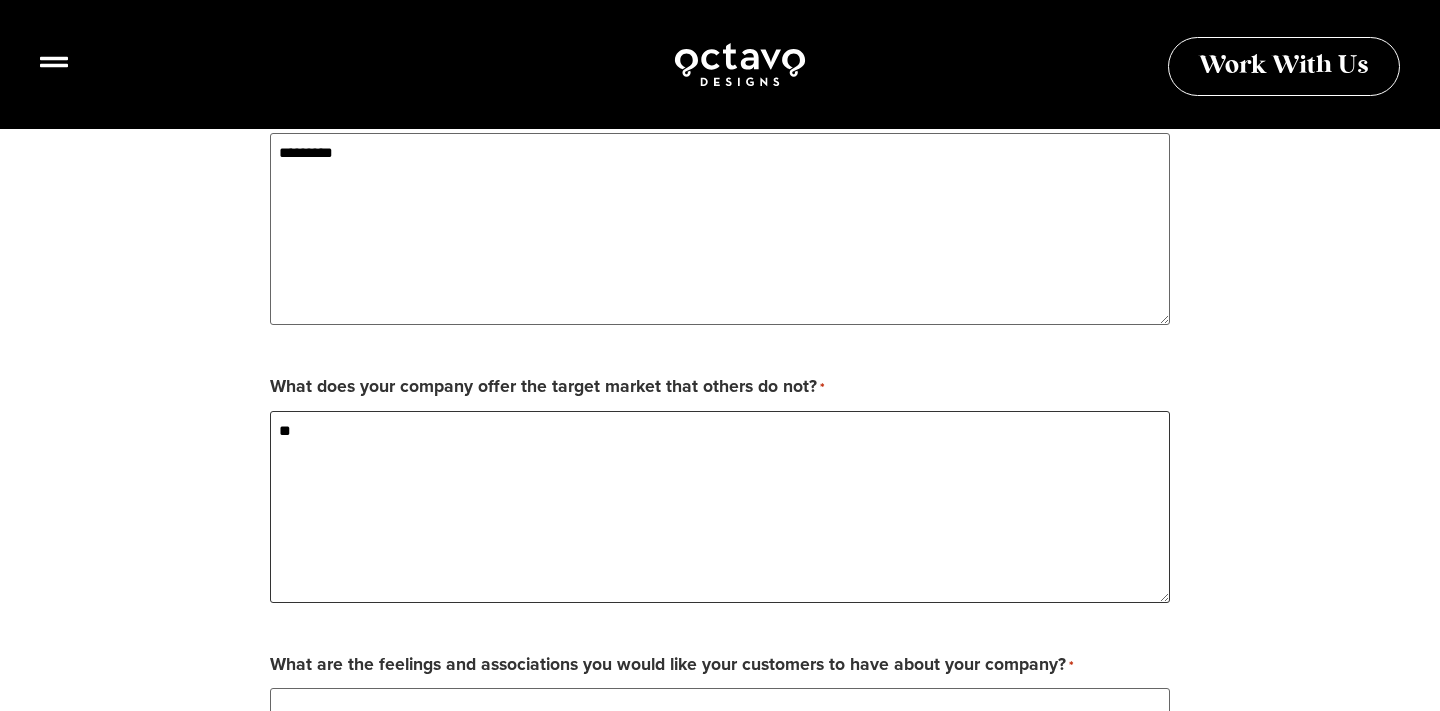 type on "*" 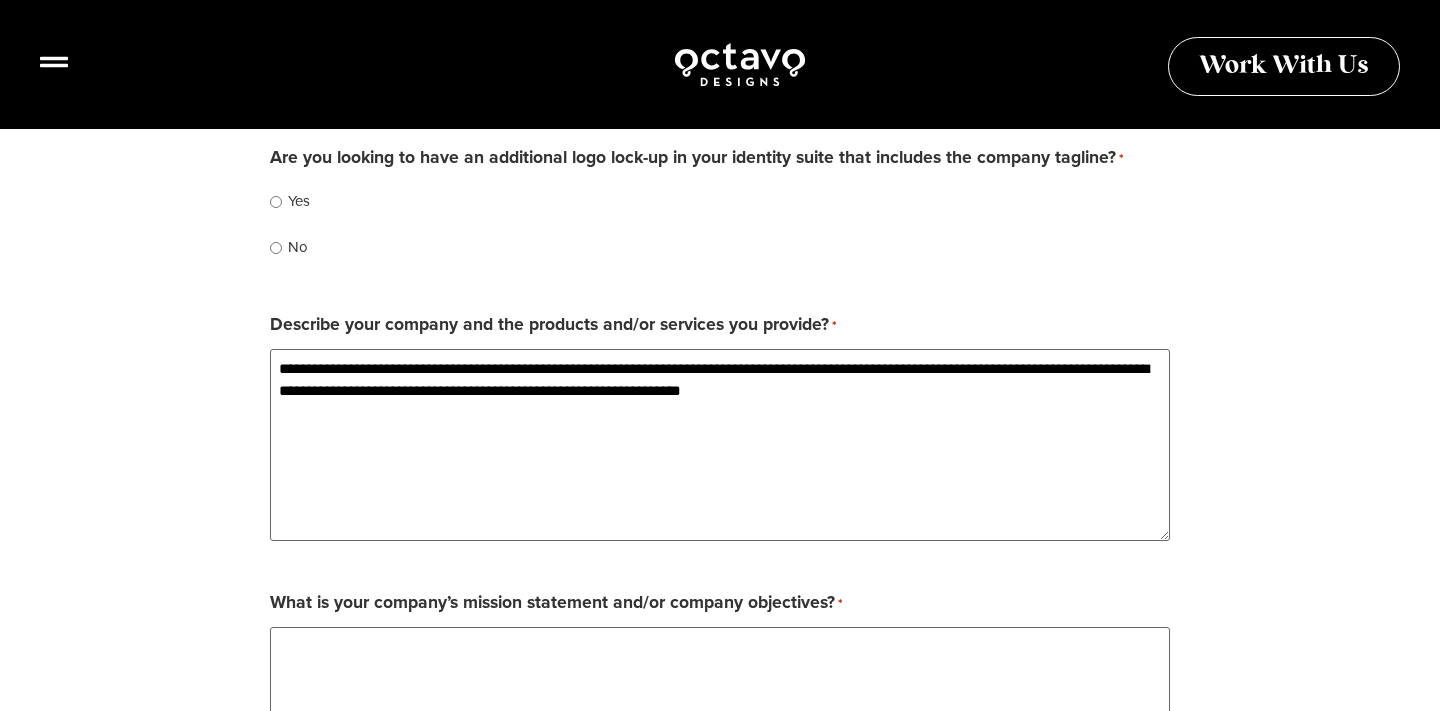 scroll, scrollTop: 1574, scrollLeft: 0, axis: vertical 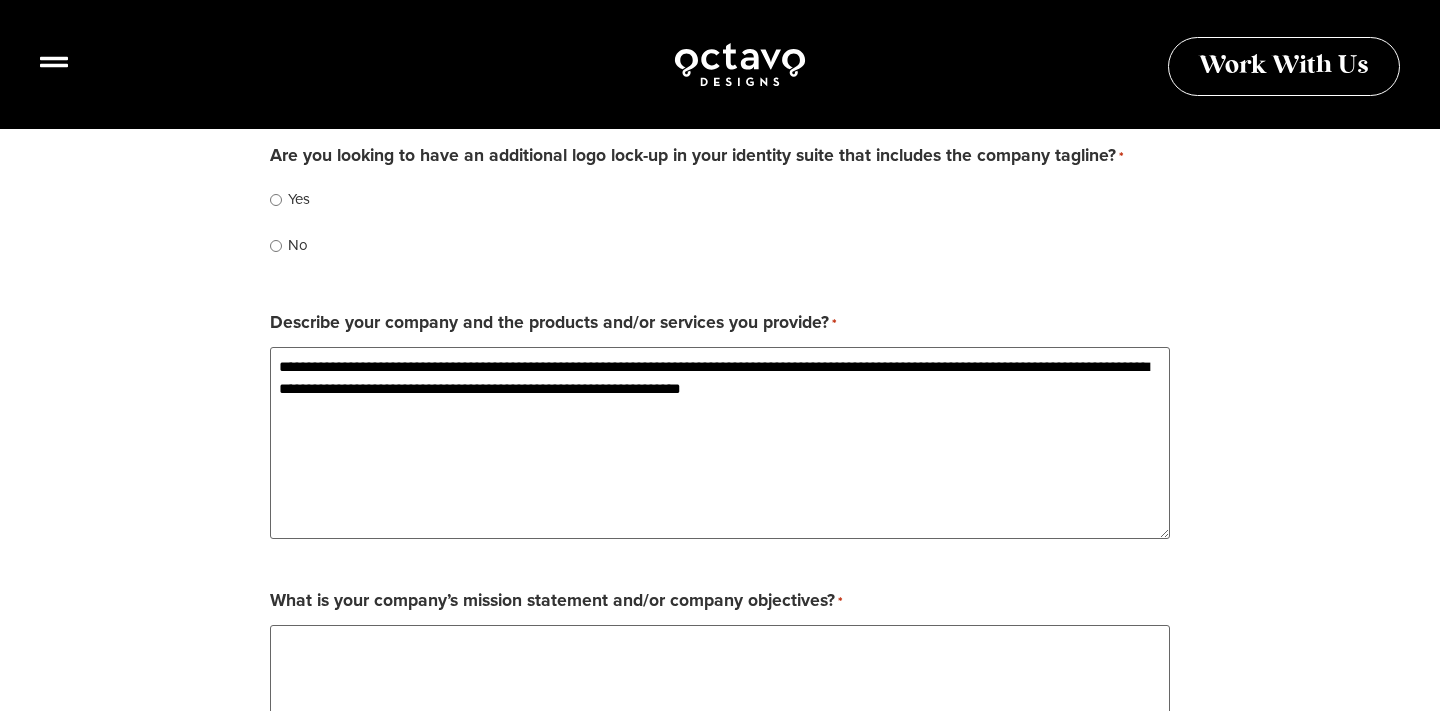 type on "**********" 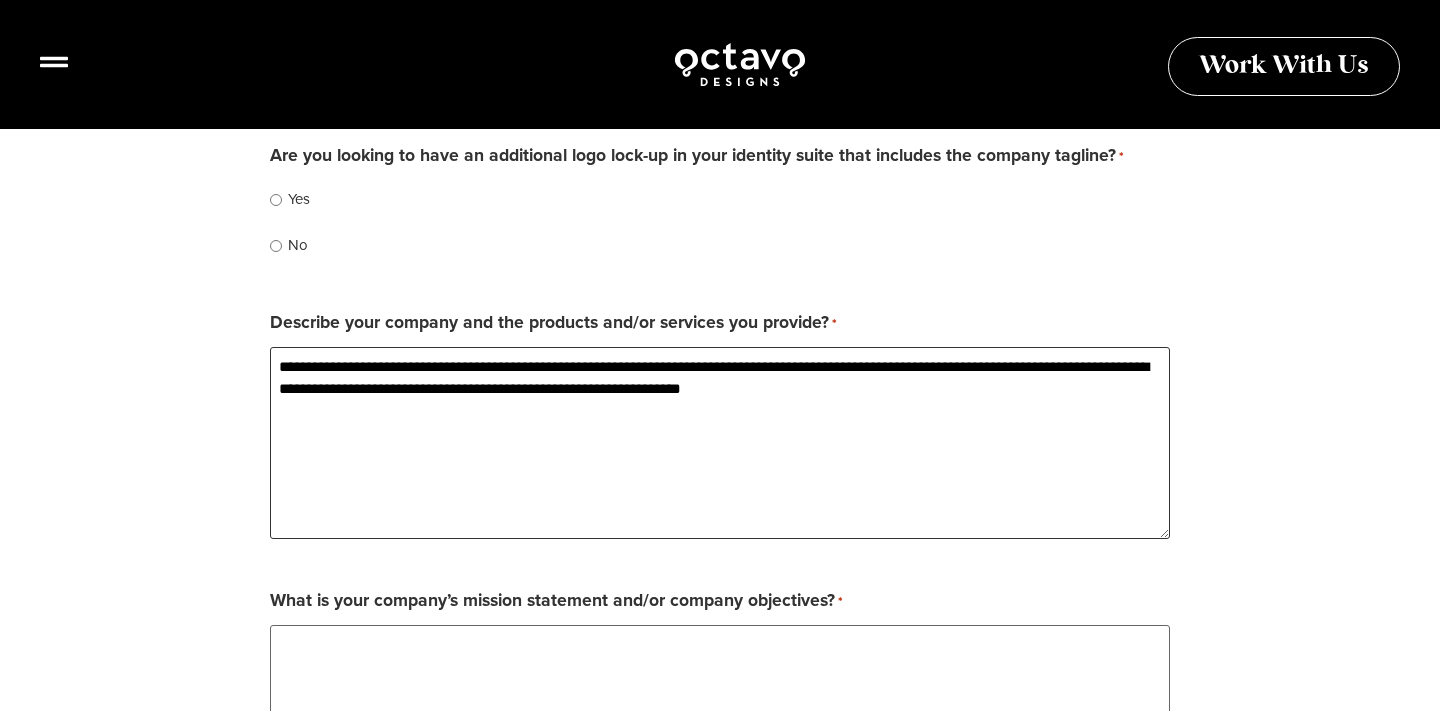 click on "**********" at bounding box center (720, 443) 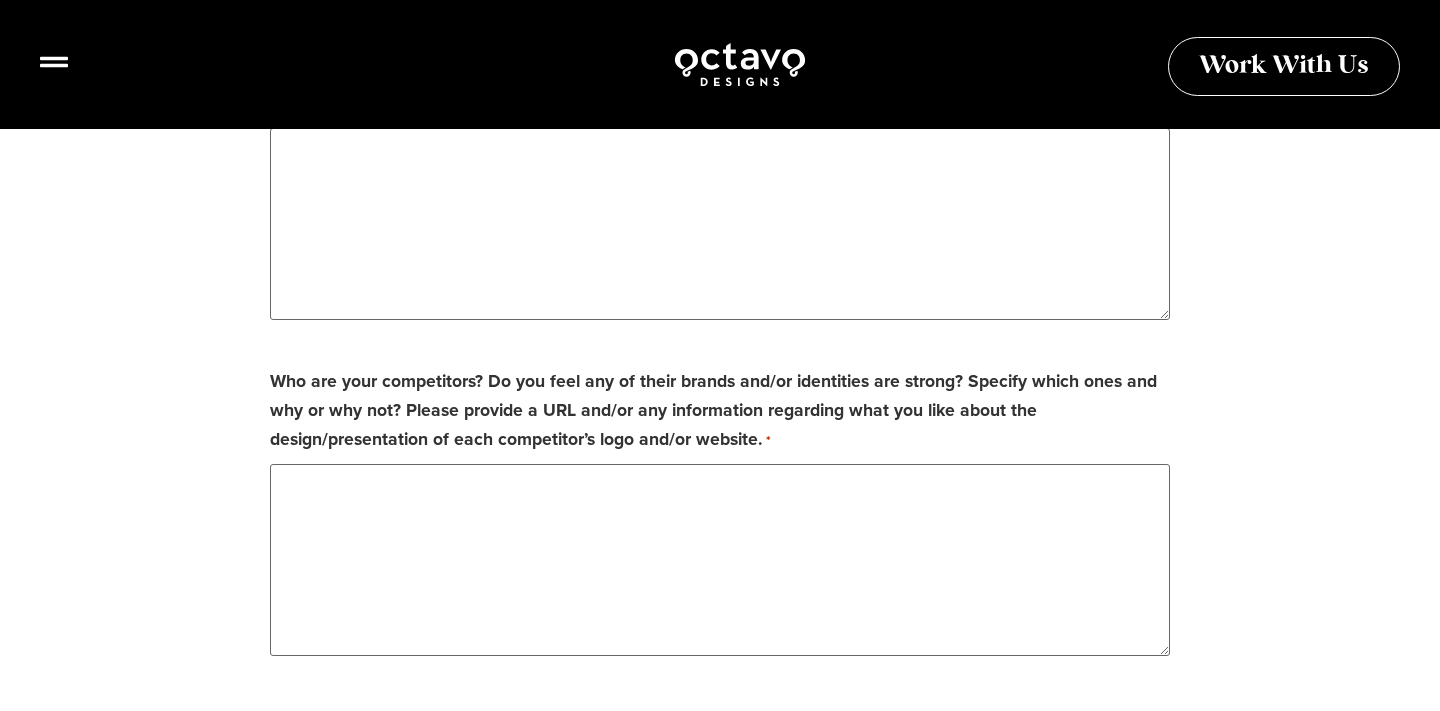 scroll, scrollTop: 2966, scrollLeft: 0, axis: vertical 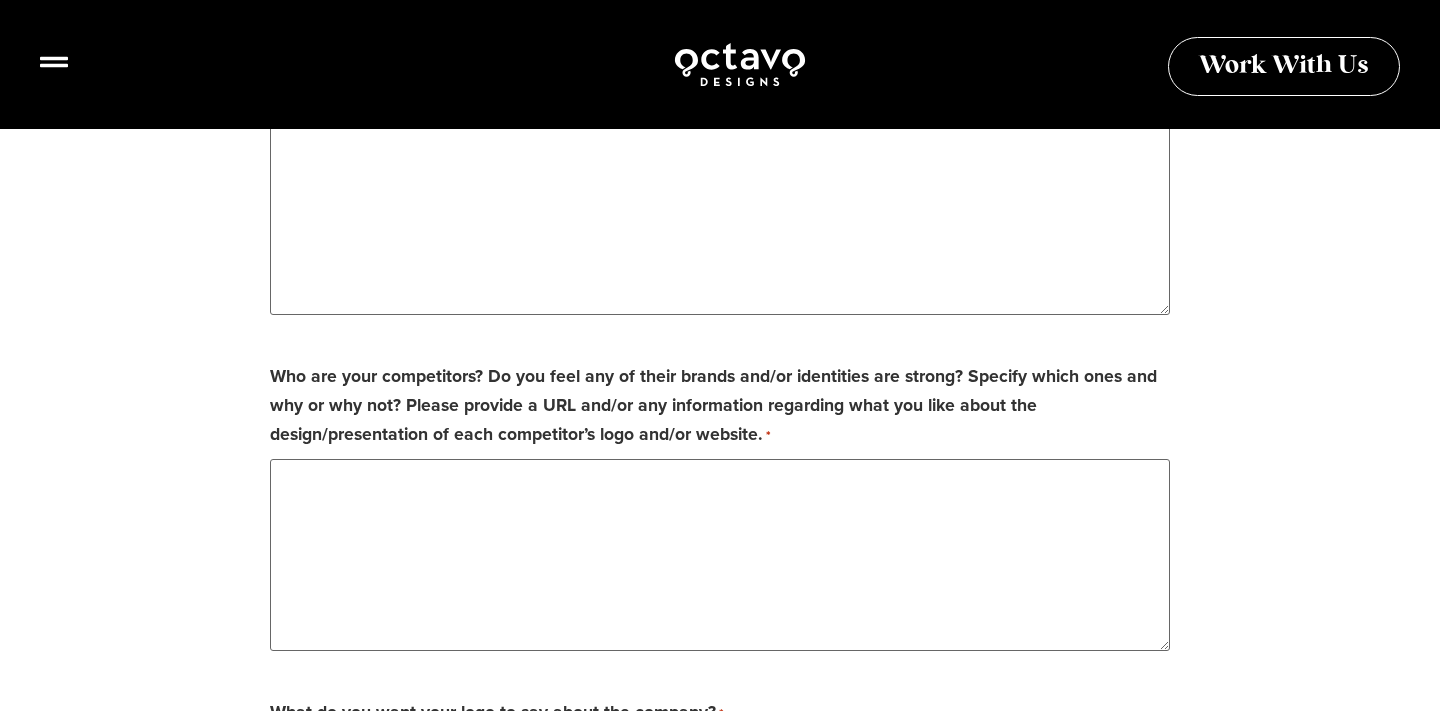 type on "**********" 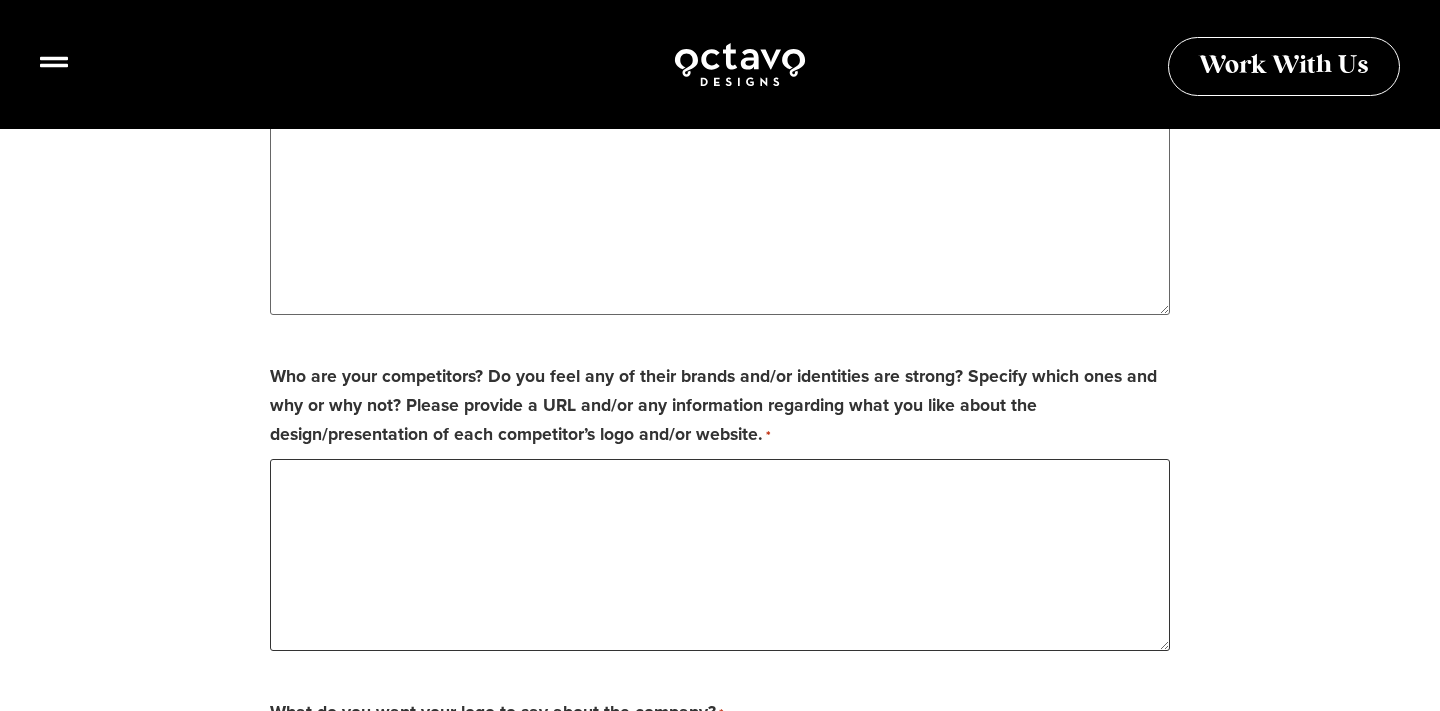 click on "Who are your competitors? Do you feel any of their brands and/or identities are strong? Specify which ones and why or why not? Please provide a URL and/or any information regarding what you like about the design/presentation of each competitor’s logo and/or website. *" at bounding box center (720, 555) 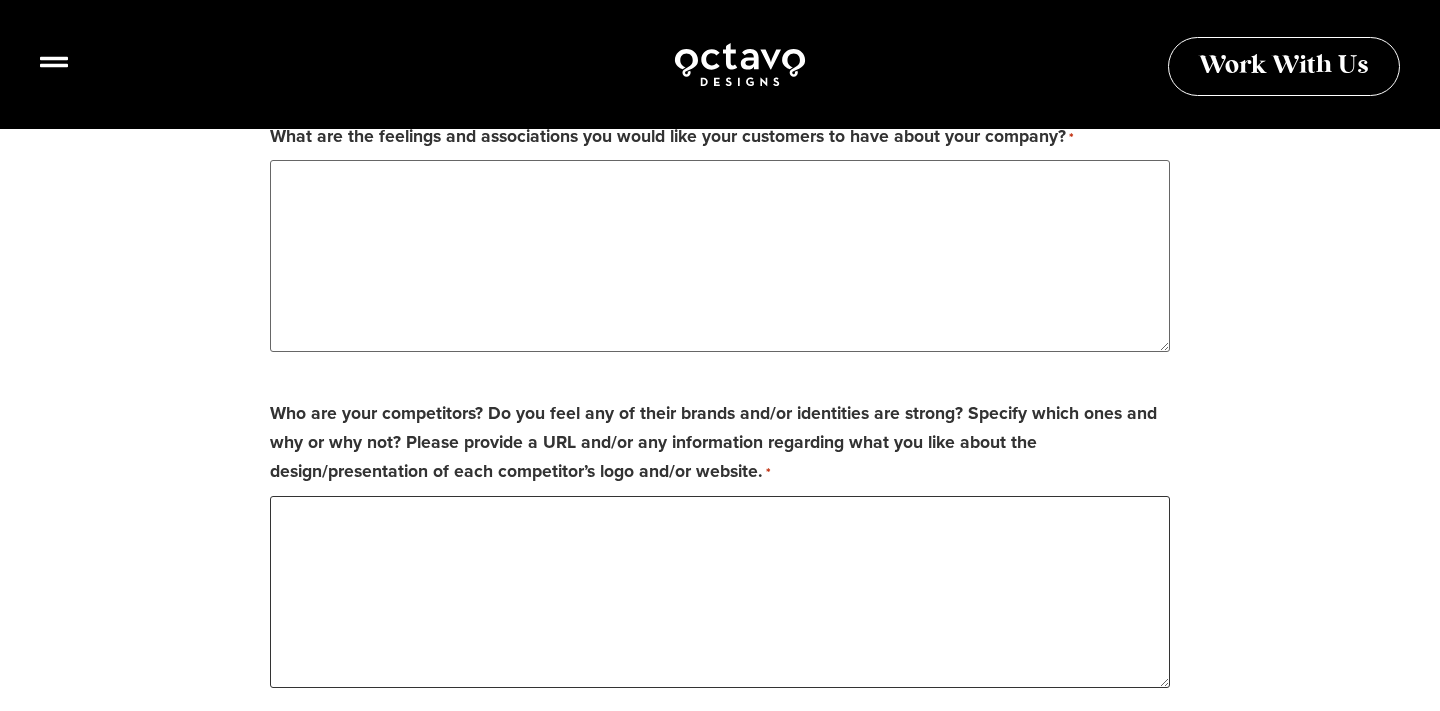 scroll, scrollTop: 2933, scrollLeft: 0, axis: vertical 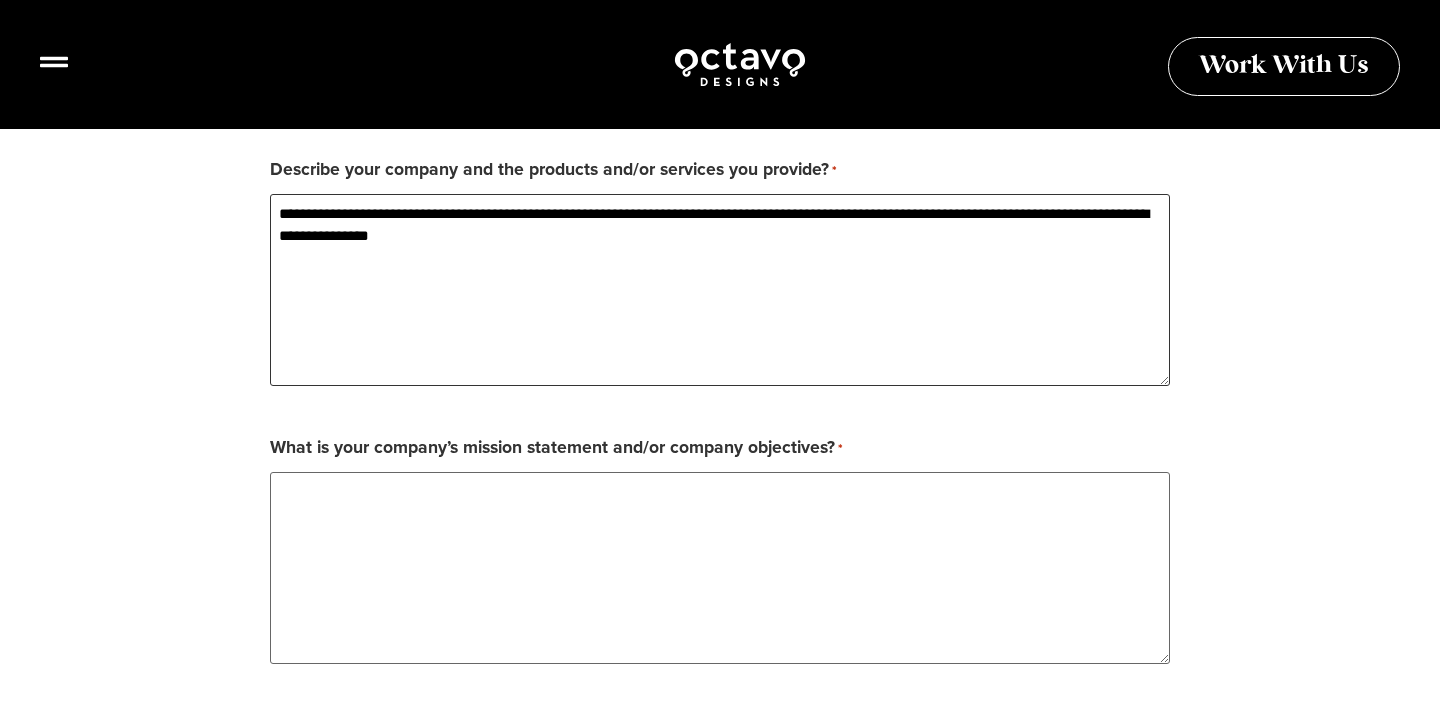 click on "**********" at bounding box center [720, 290] 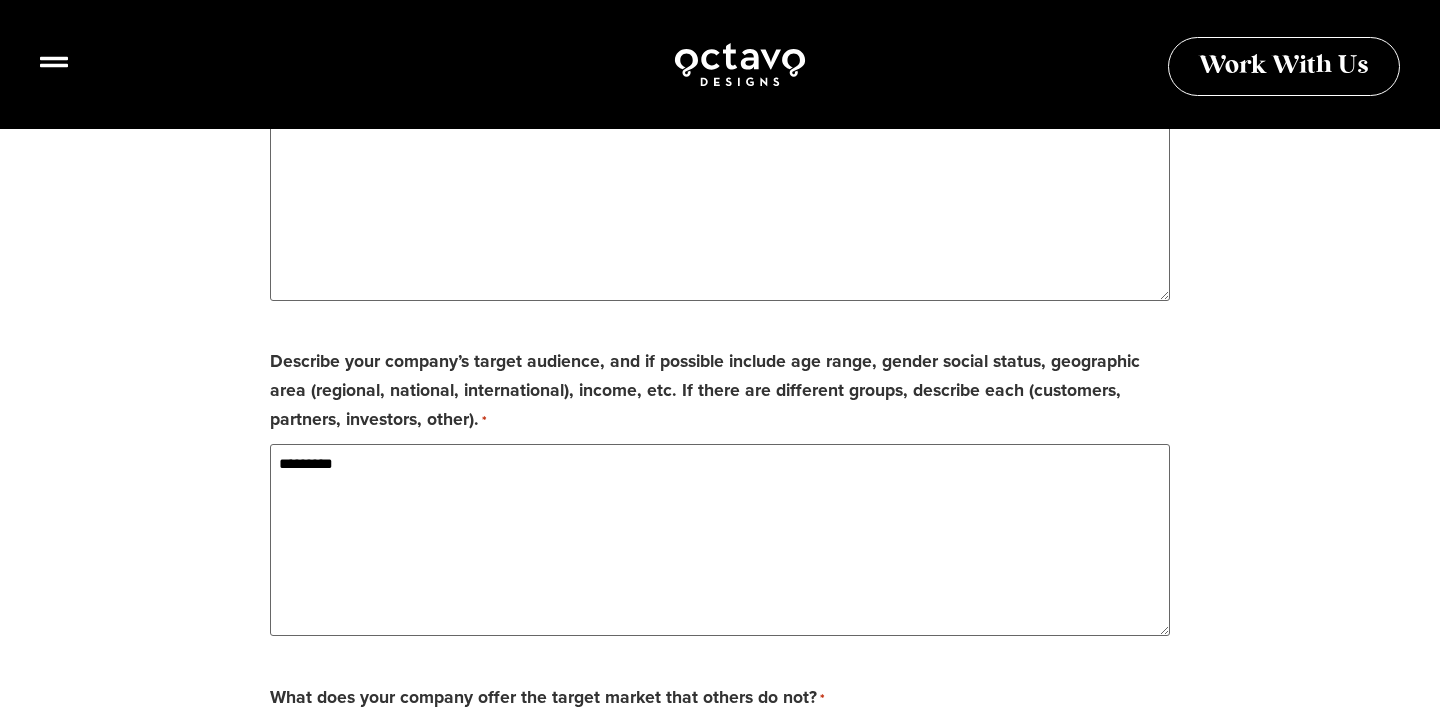 scroll, scrollTop: 2091, scrollLeft: 0, axis: vertical 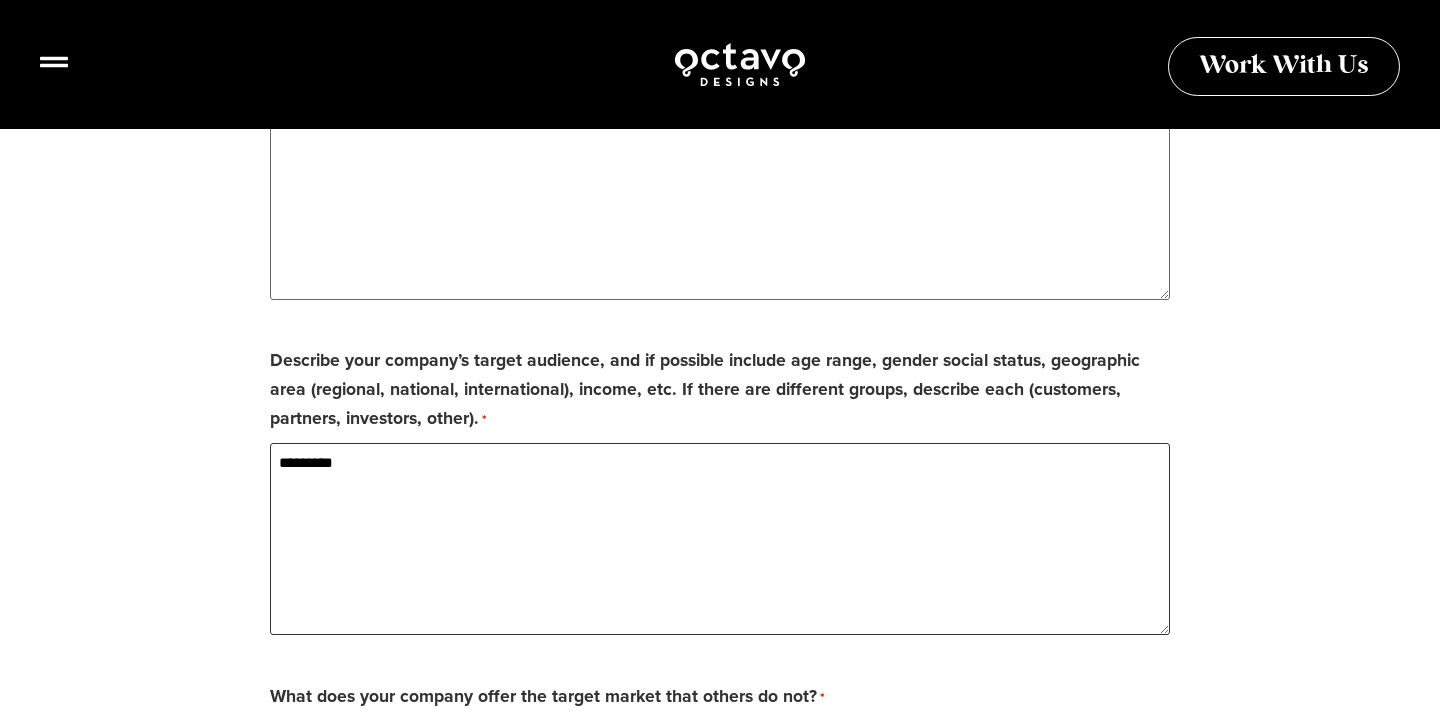 click on "********" at bounding box center [720, 539] 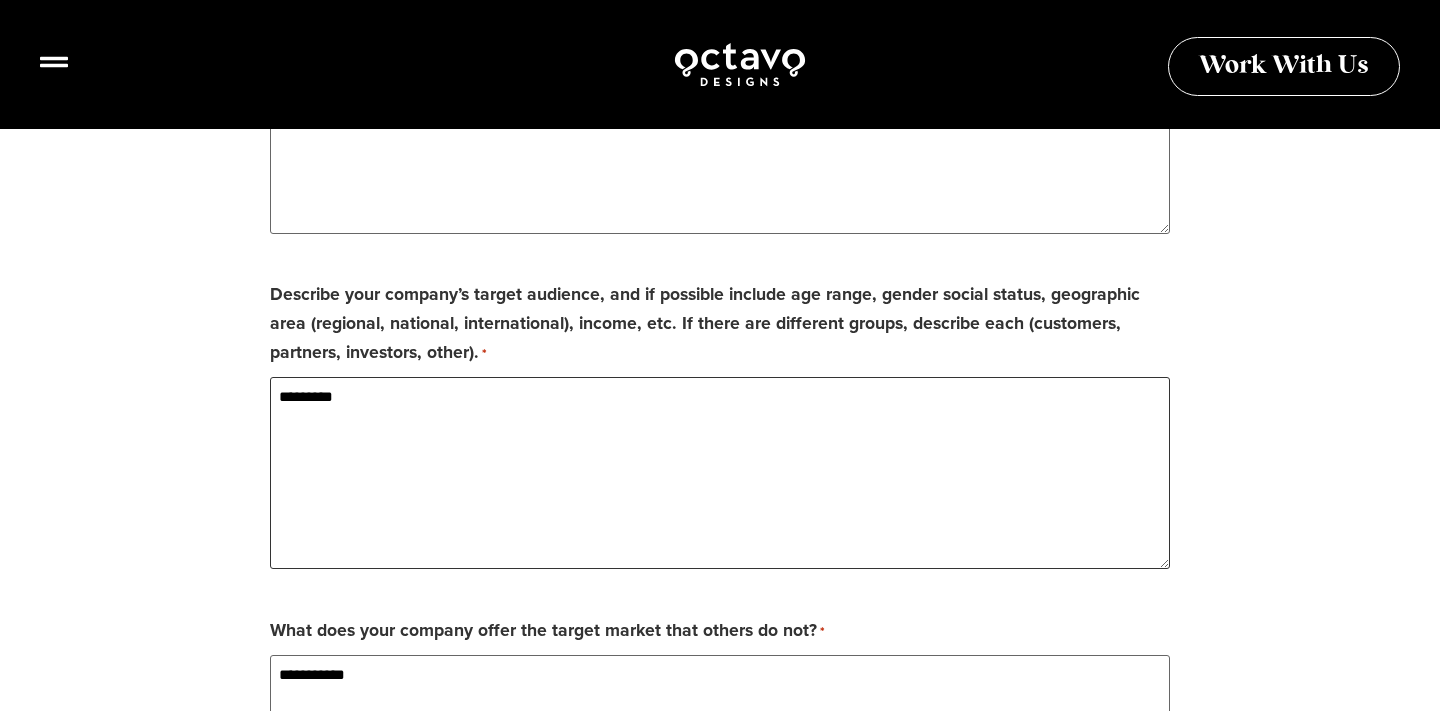 scroll, scrollTop: 2160, scrollLeft: 0, axis: vertical 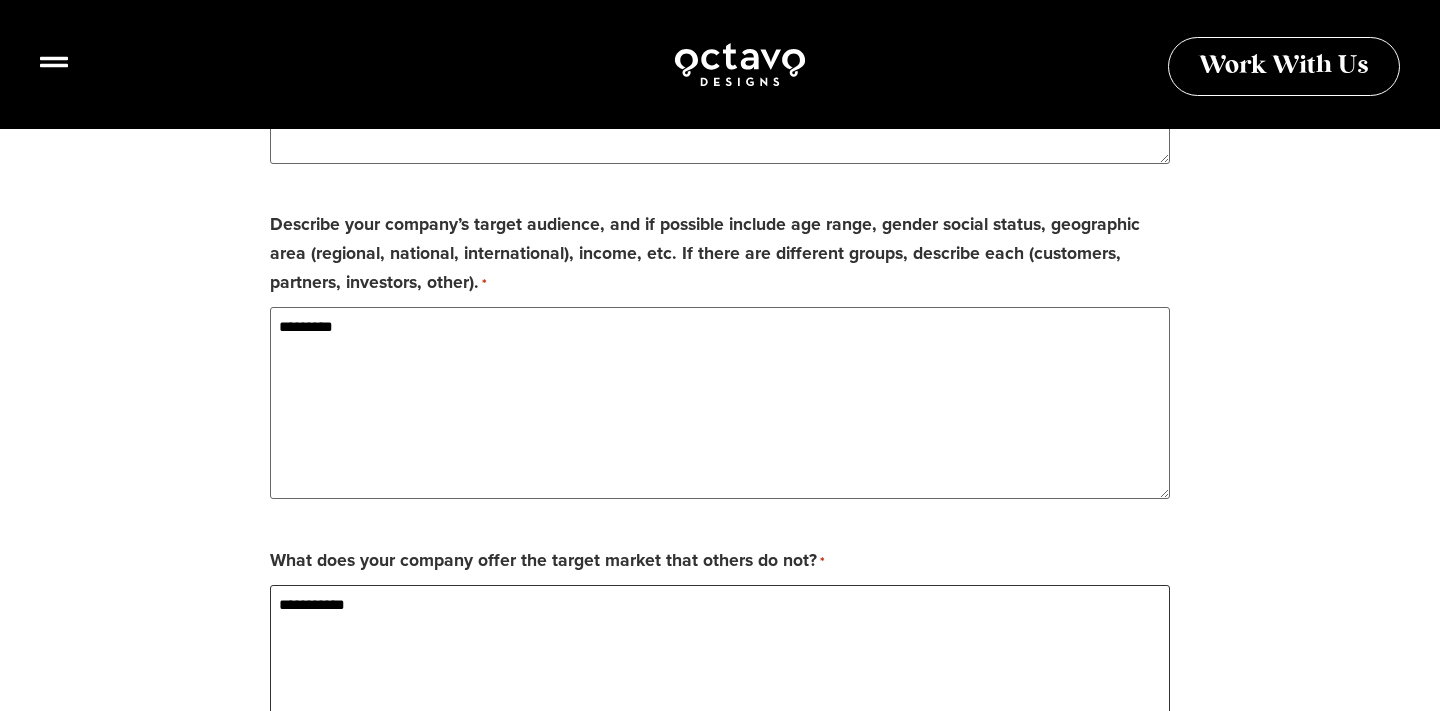 click on "**********" at bounding box center (720, 681) 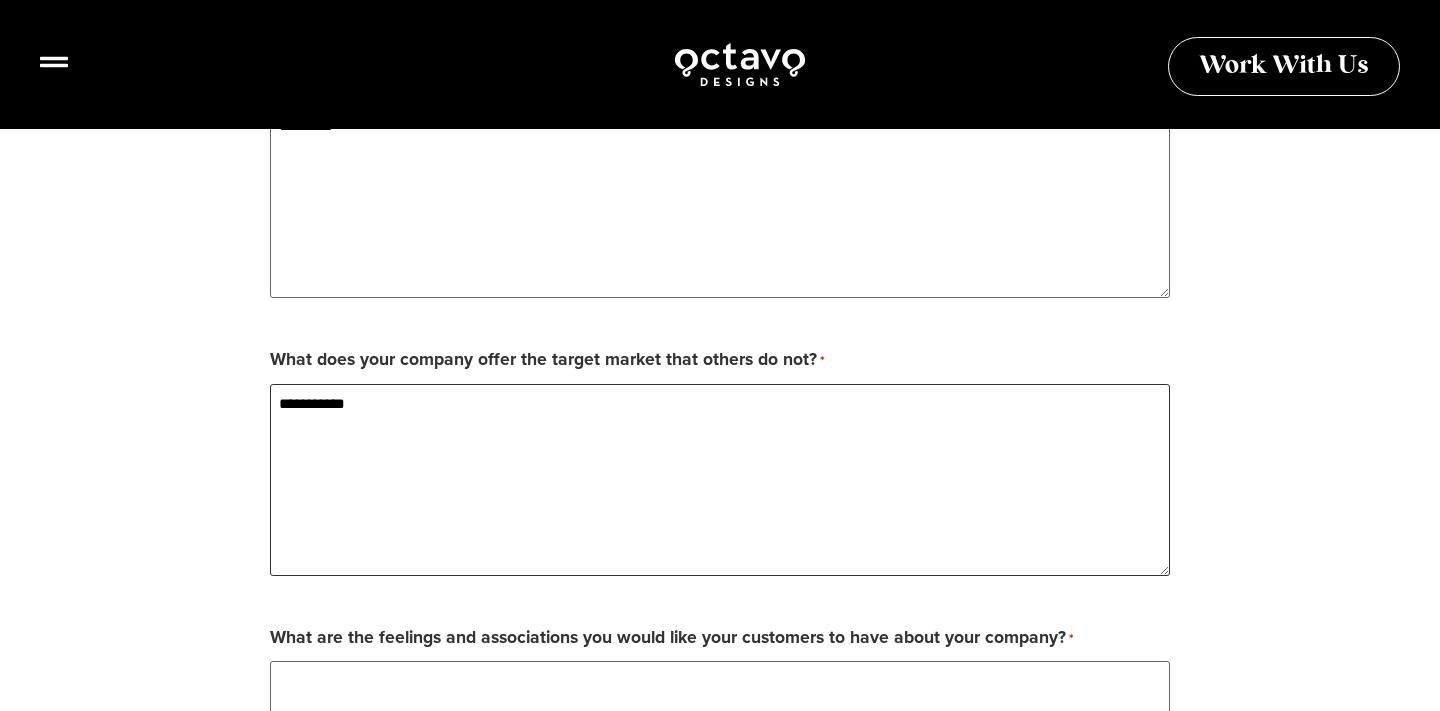 scroll, scrollTop: 2432, scrollLeft: 0, axis: vertical 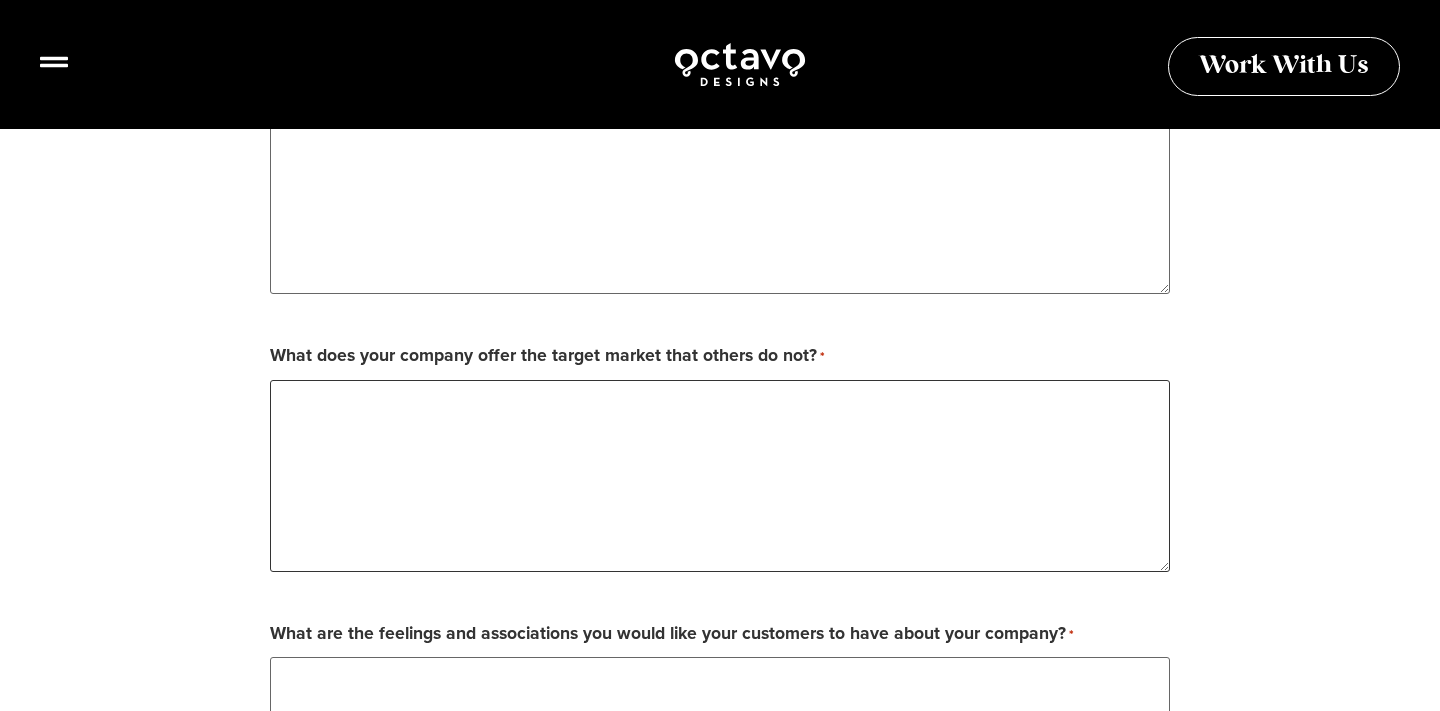 paste on "**********" 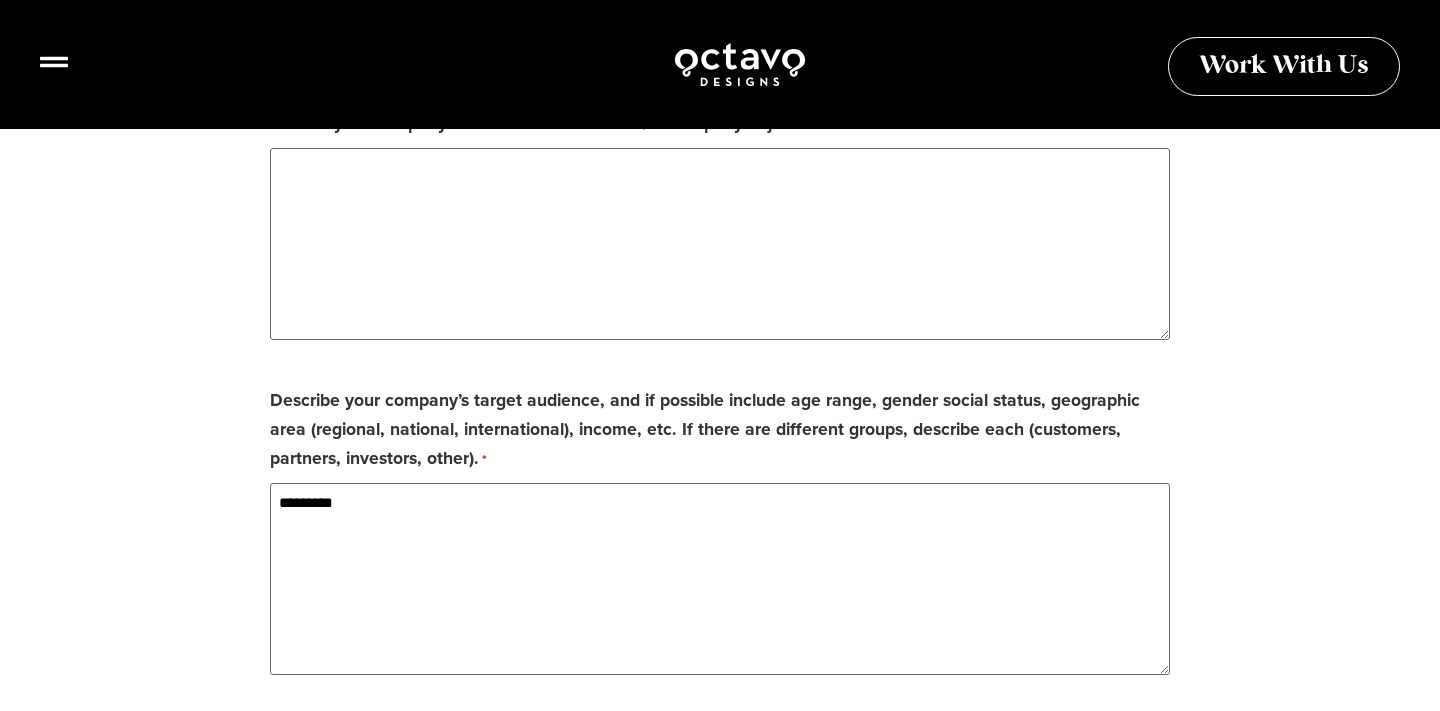 scroll, scrollTop: 1911, scrollLeft: 0, axis: vertical 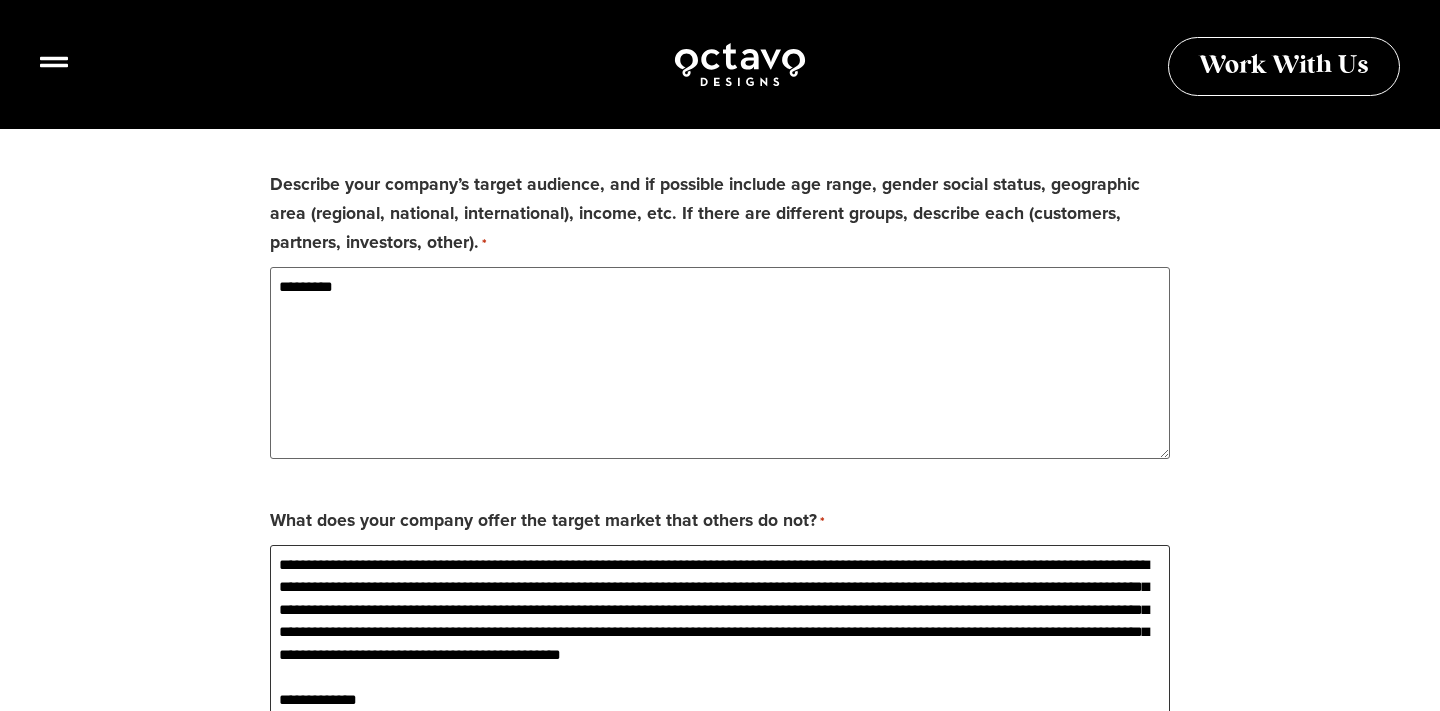 click on "**********" at bounding box center [720, 641] 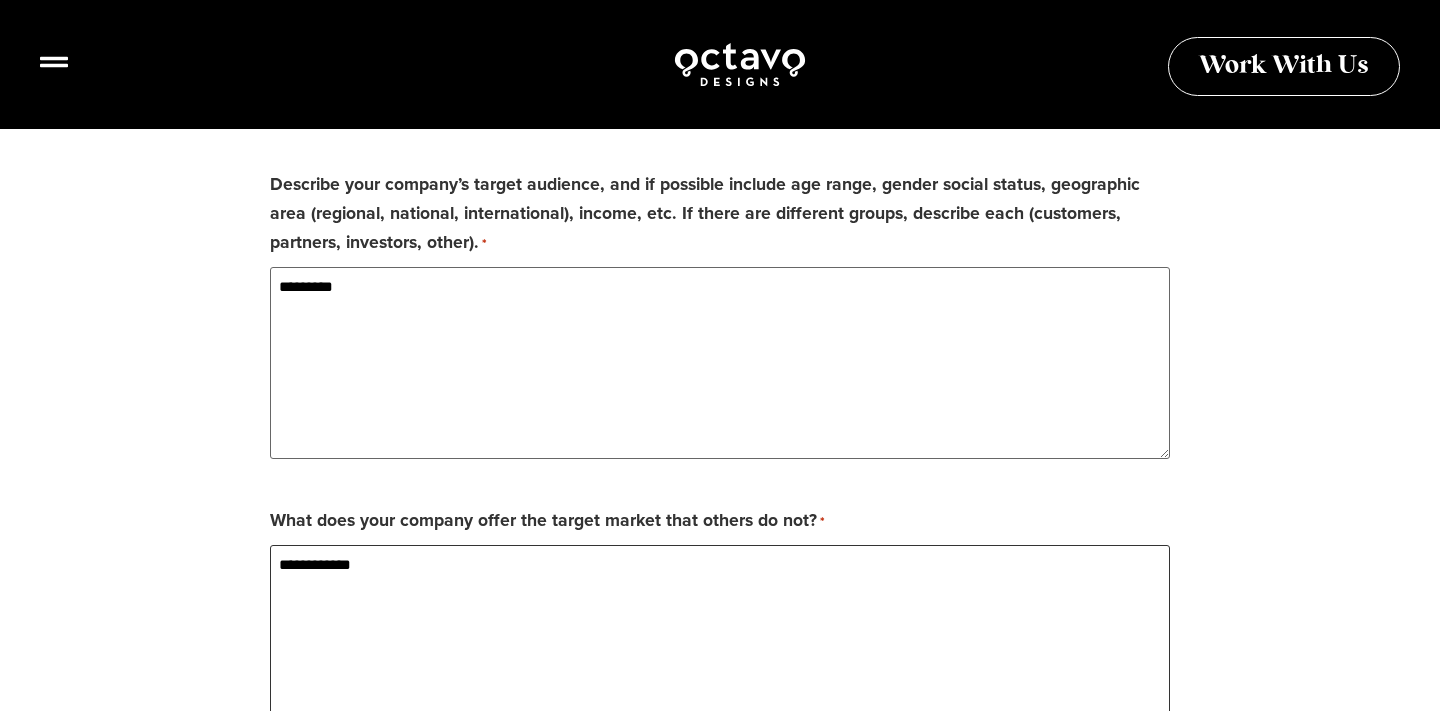type on "*" 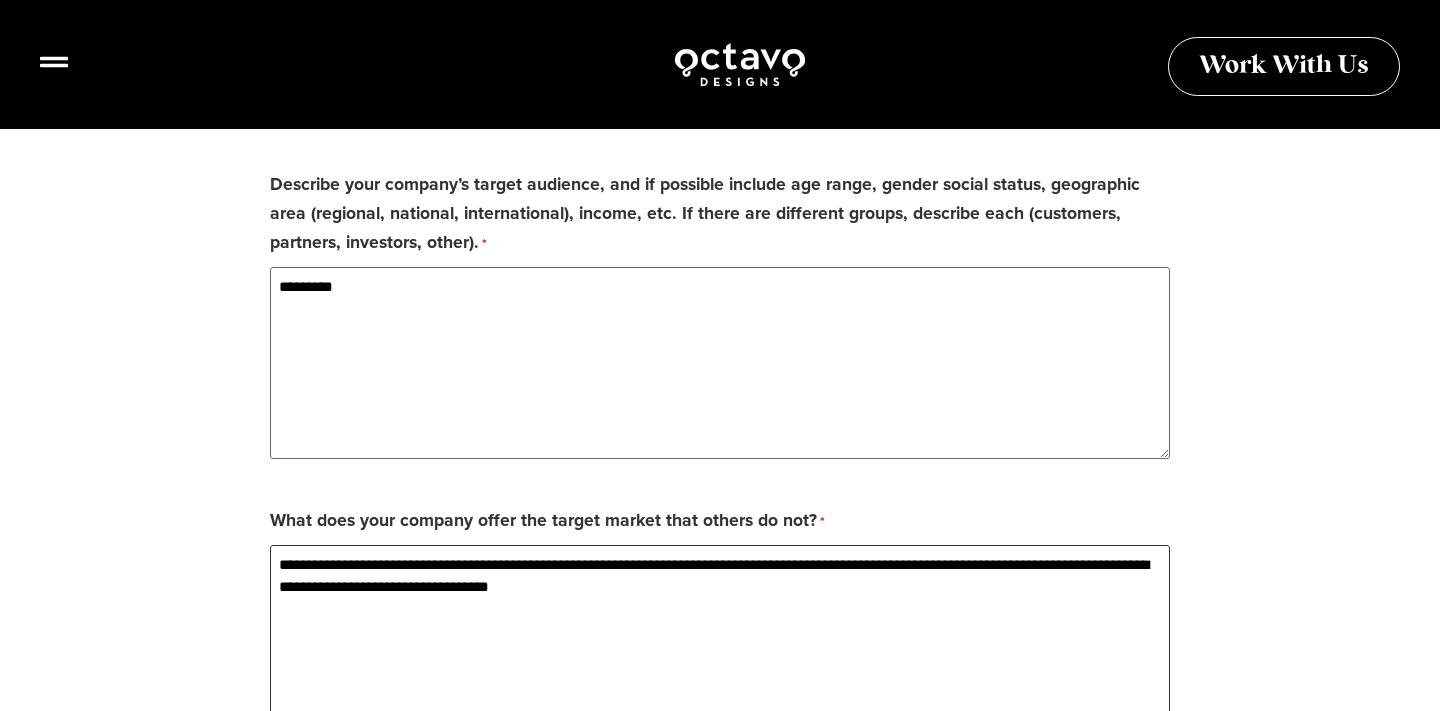 drag, startPoint x: 712, startPoint y: 566, endPoint x: 770, endPoint y: 537, distance: 64.84597 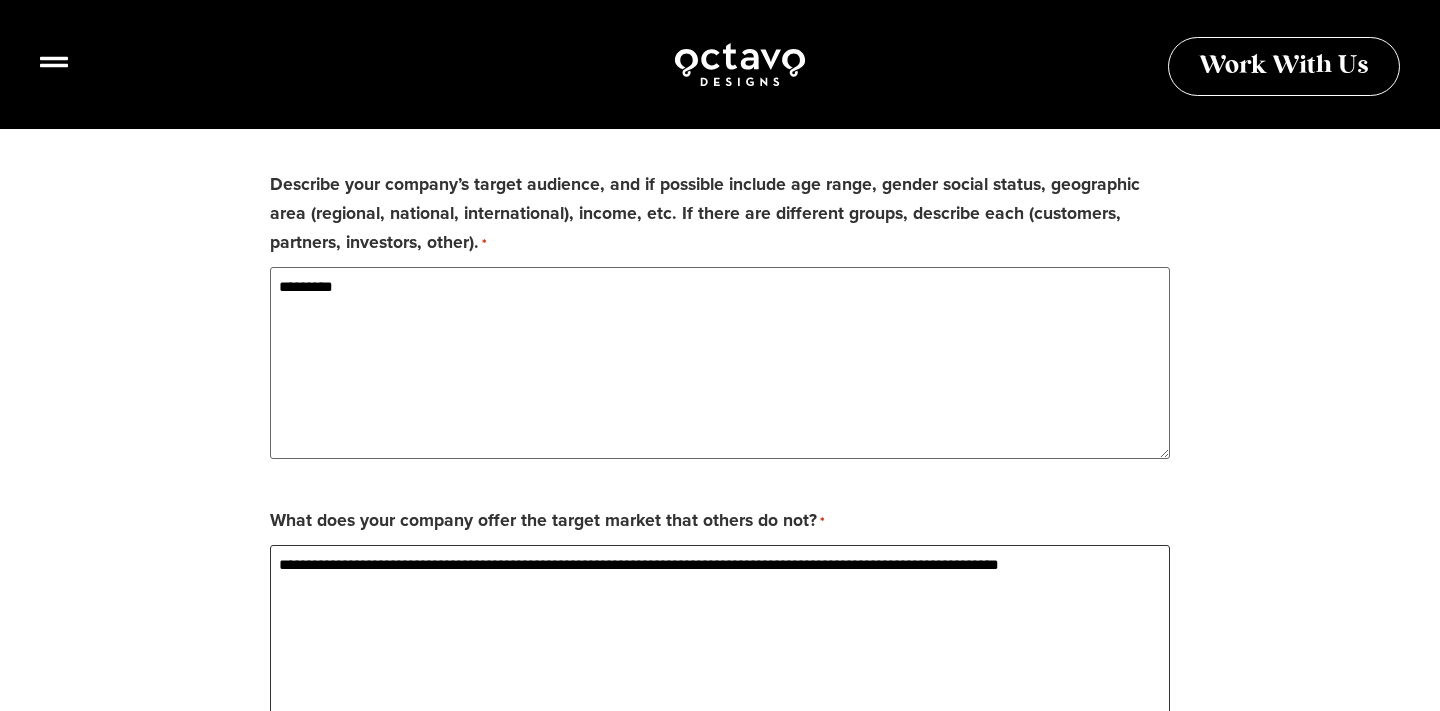 type on "**********" 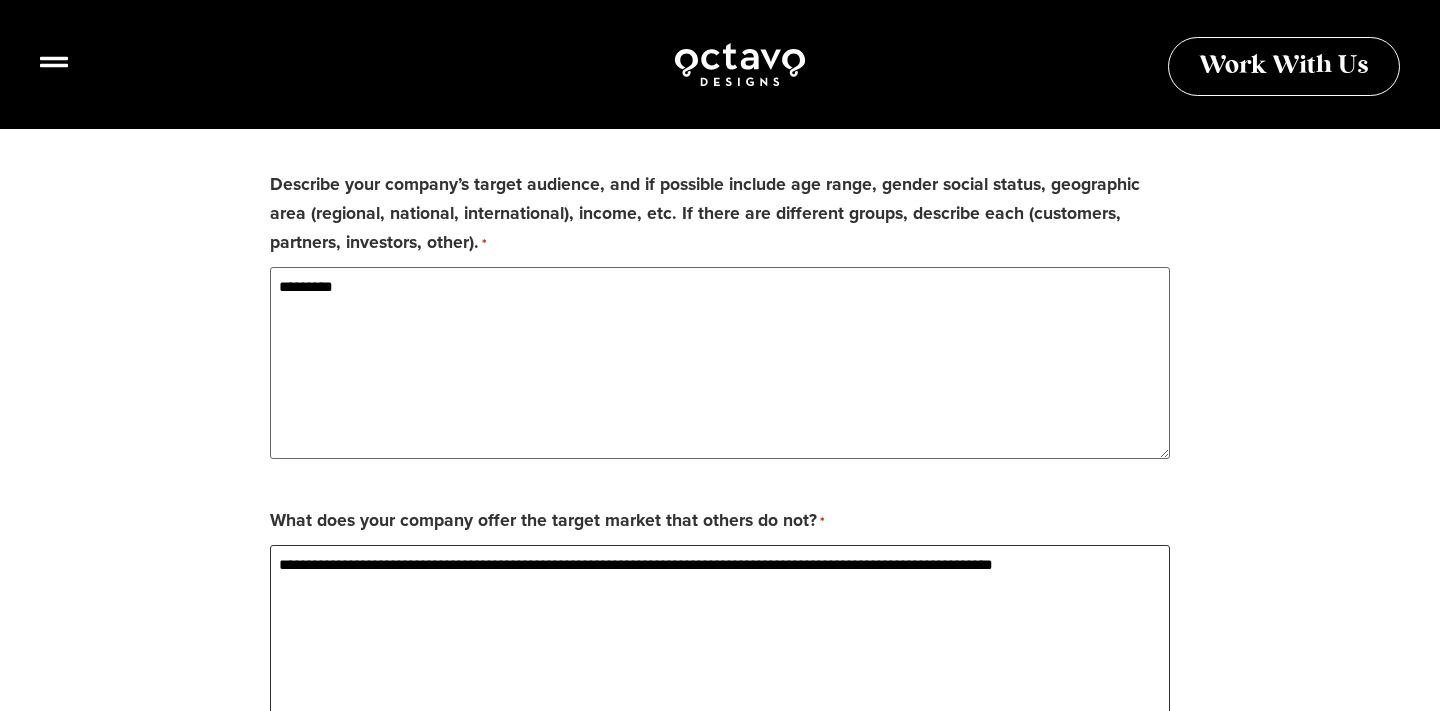 drag, startPoint x: 1121, startPoint y: 553, endPoint x: 185, endPoint y: 499, distance: 937.5564 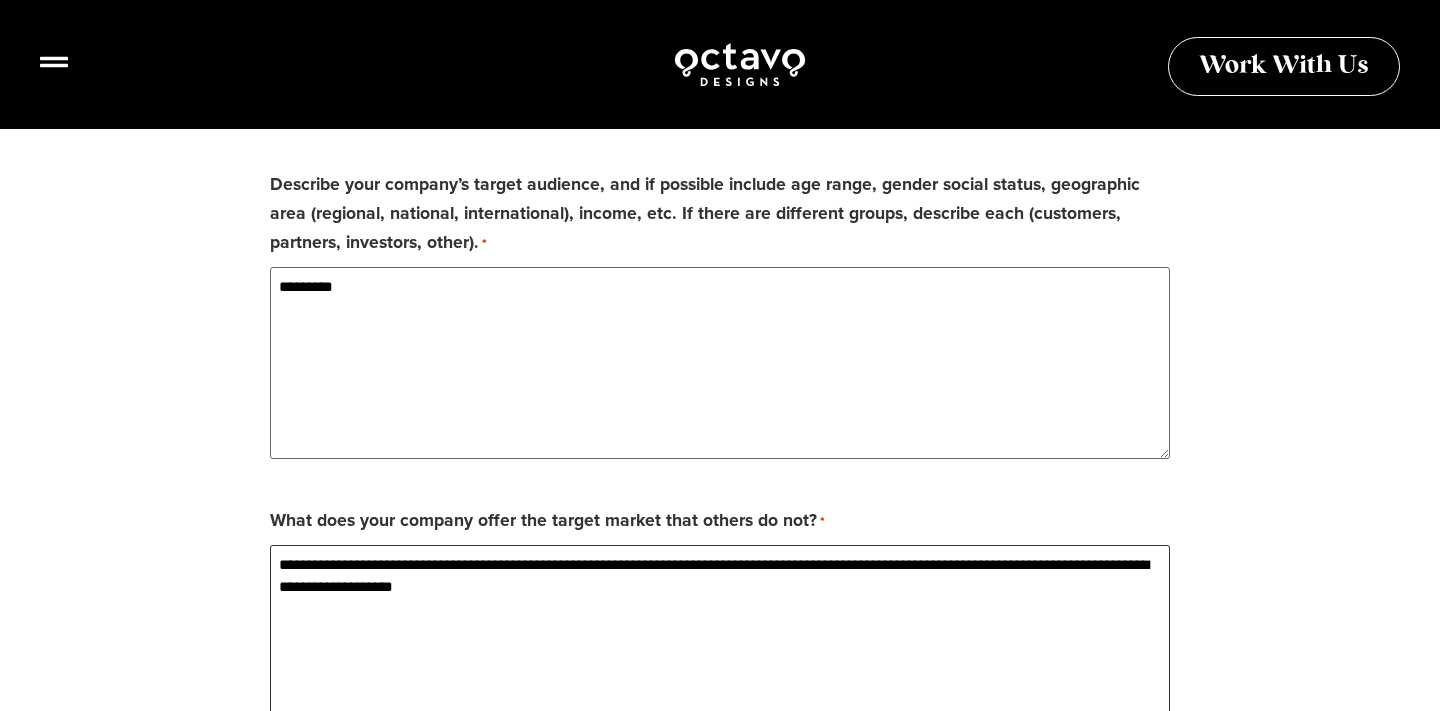 drag, startPoint x: 759, startPoint y: 576, endPoint x: 768, endPoint y: 548, distance: 29.410883 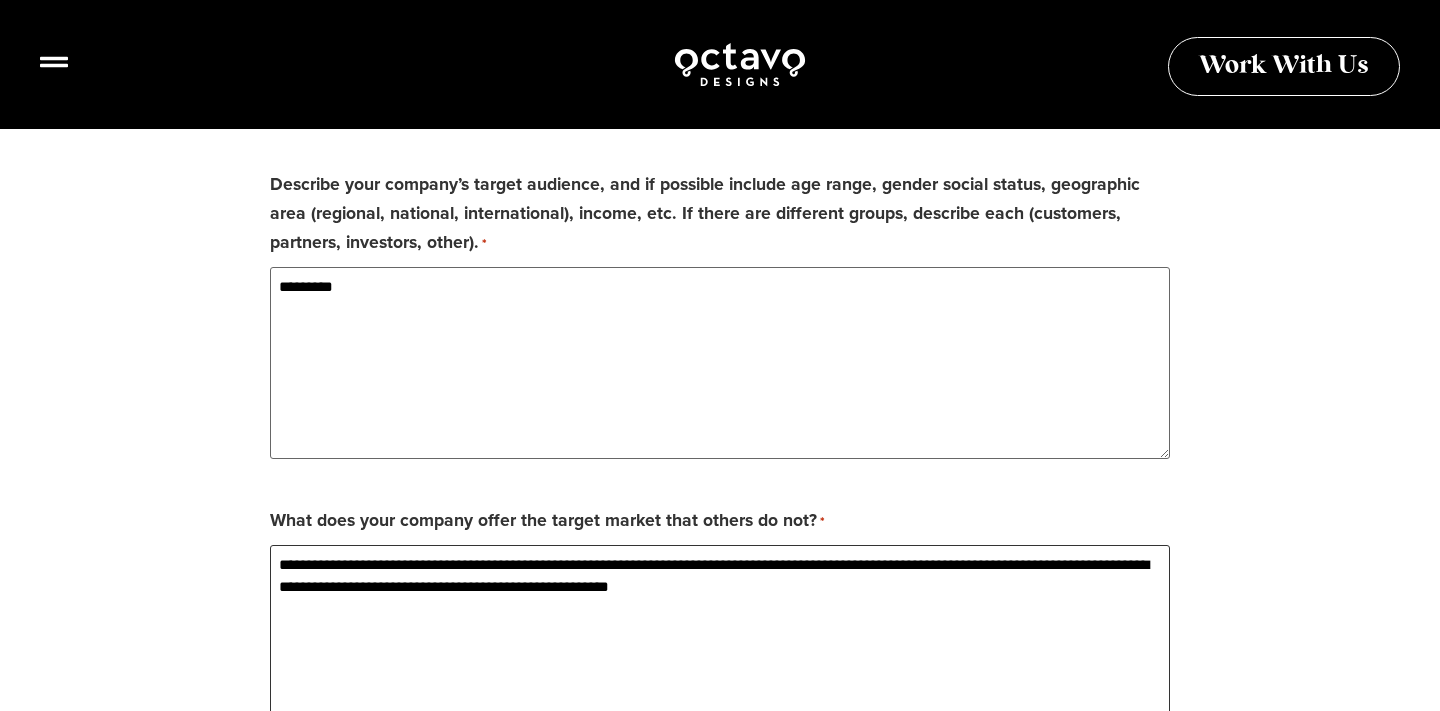 drag, startPoint x: 350, startPoint y: 565, endPoint x: 310, endPoint y: 565, distance: 40 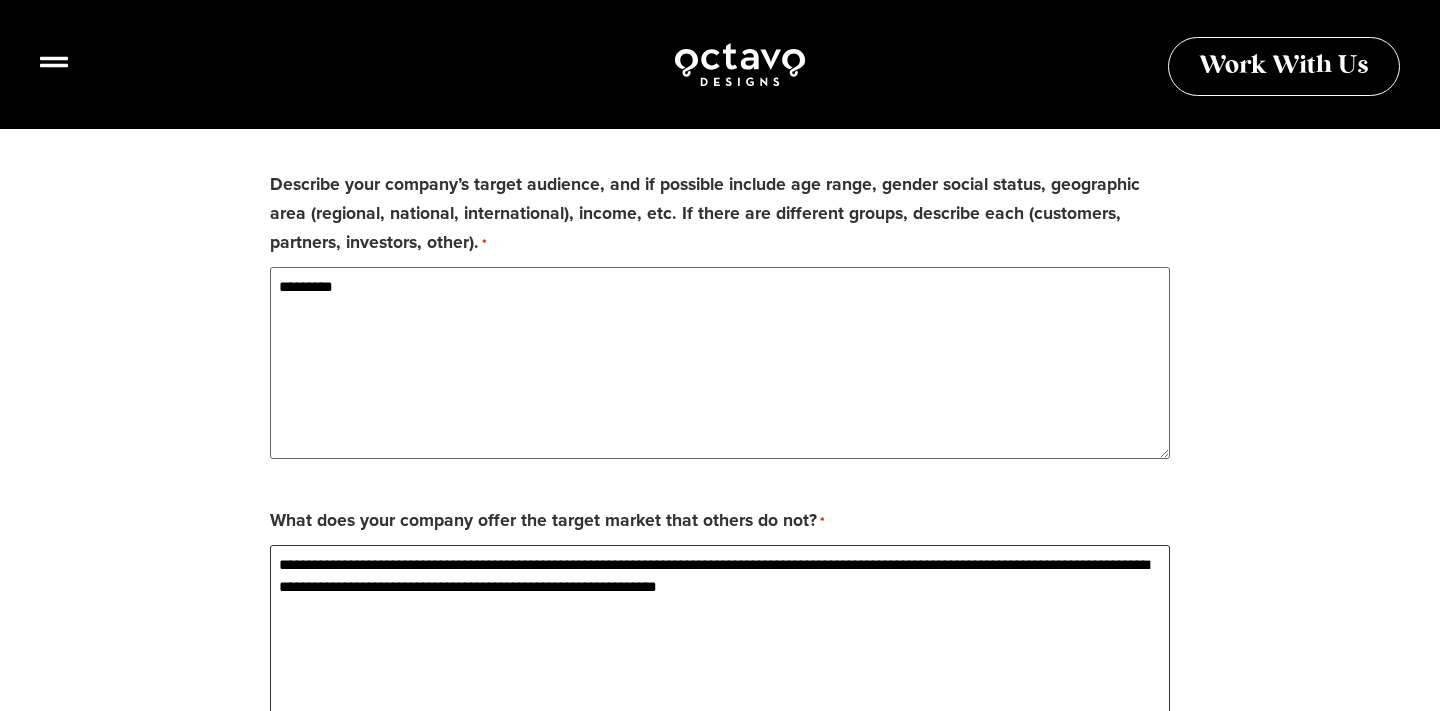 click on "**********" at bounding box center (720, 641) 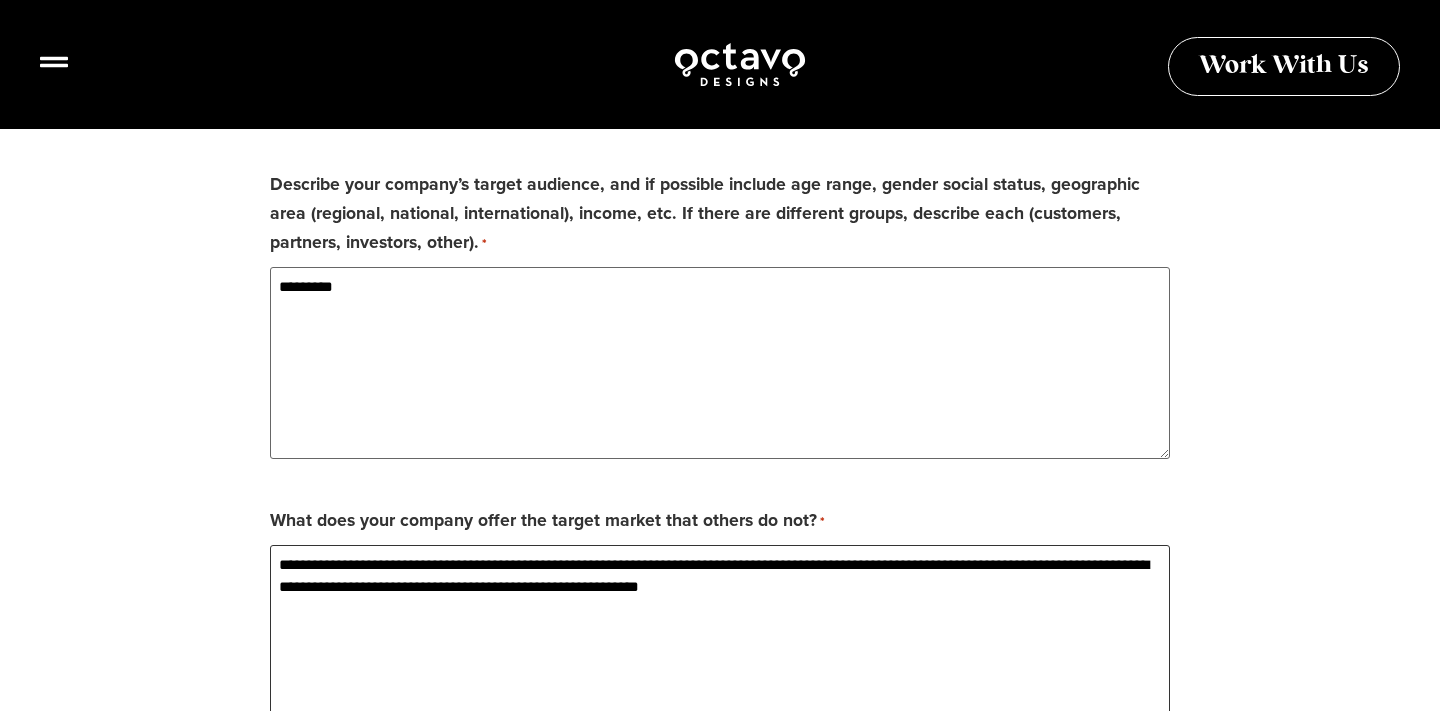 click on "**********" at bounding box center (720, 641) 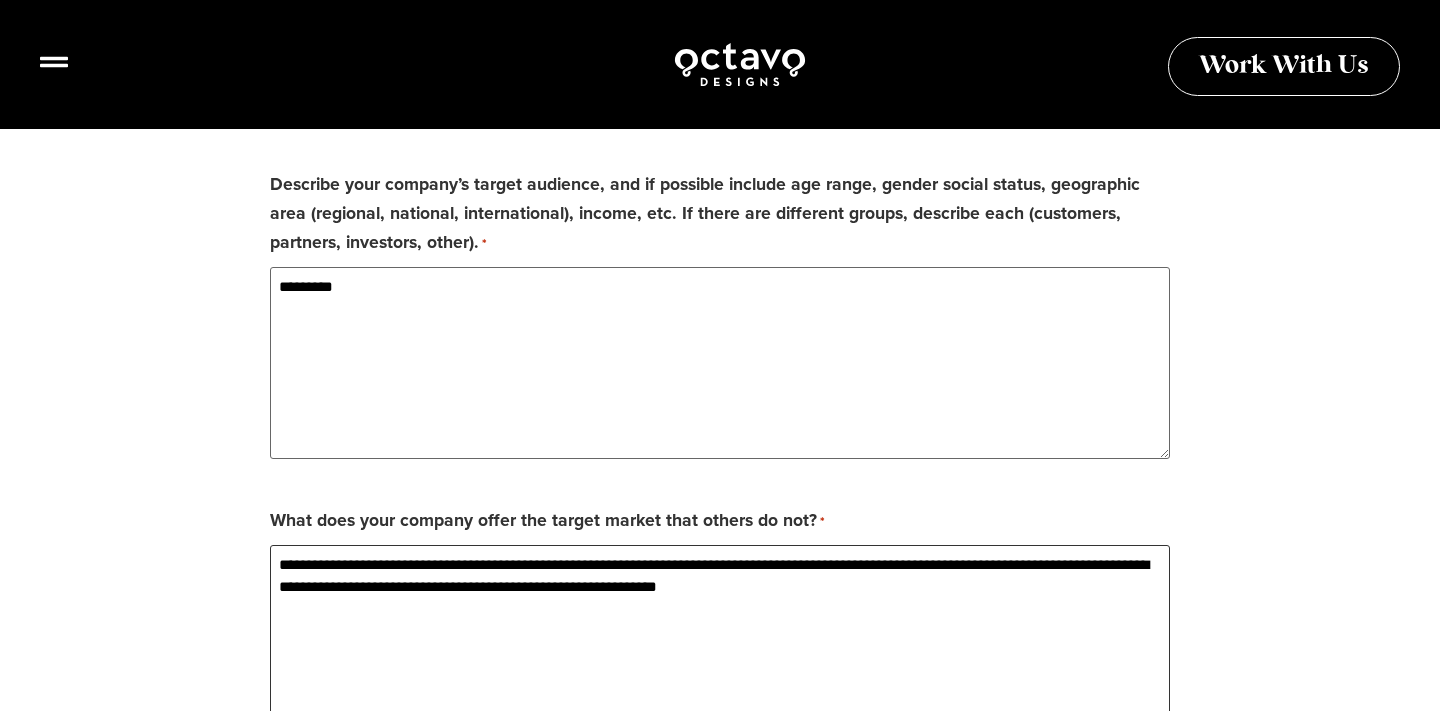 click on "**********" at bounding box center [720, 641] 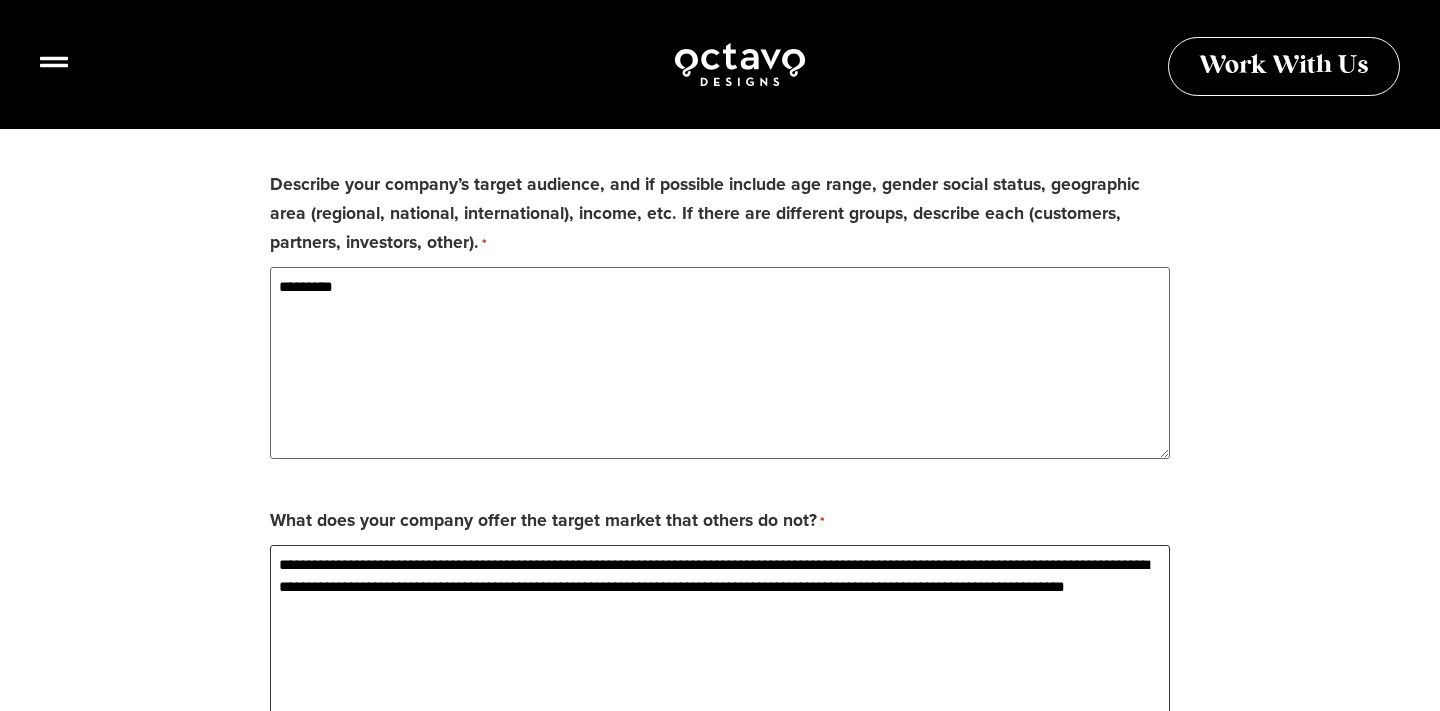 drag, startPoint x: 637, startPoint y: 568, endPoint x: 490, endPoint y: 566, distance: 147.01361 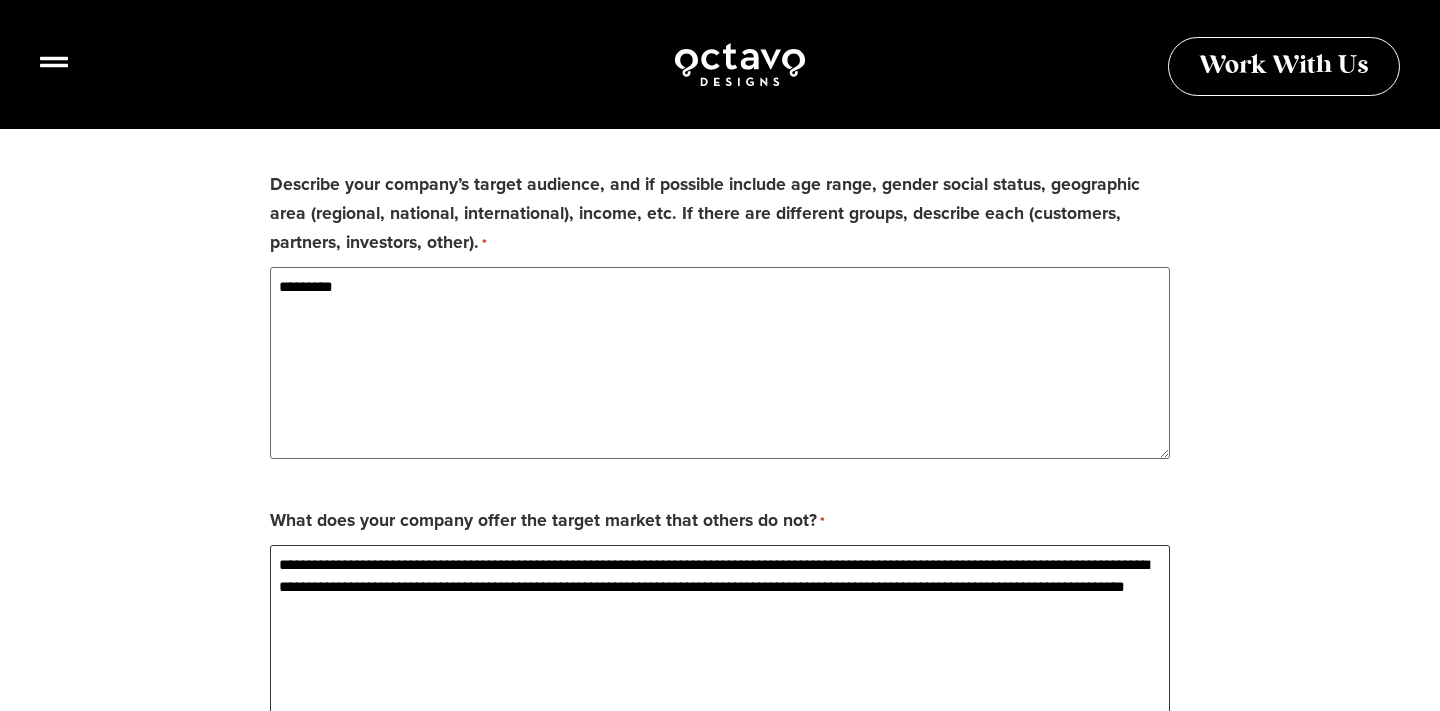 click on "**********" at bounding box center (720, 641) 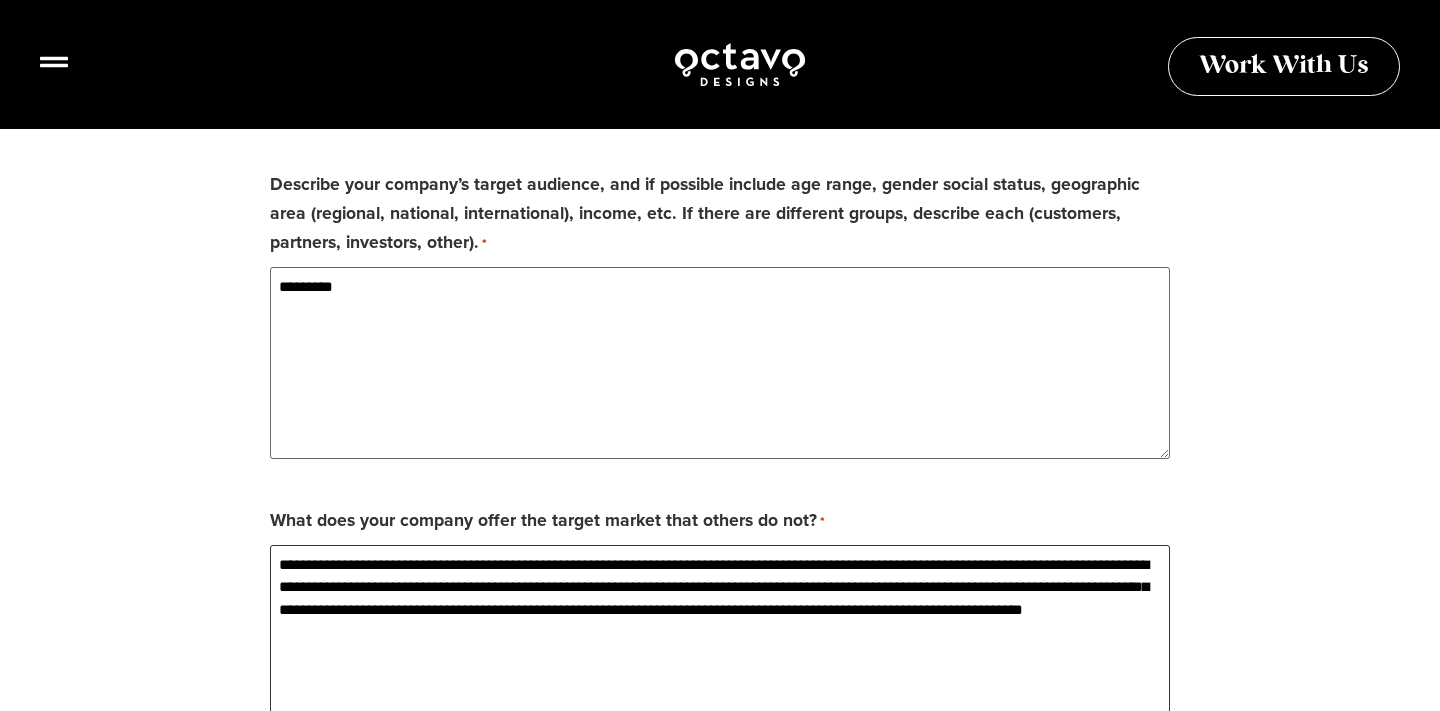drag, startPoint x: 963, startPoint y: 607, endPoint x: 632, endPoint y: 592, distance: 331.3397 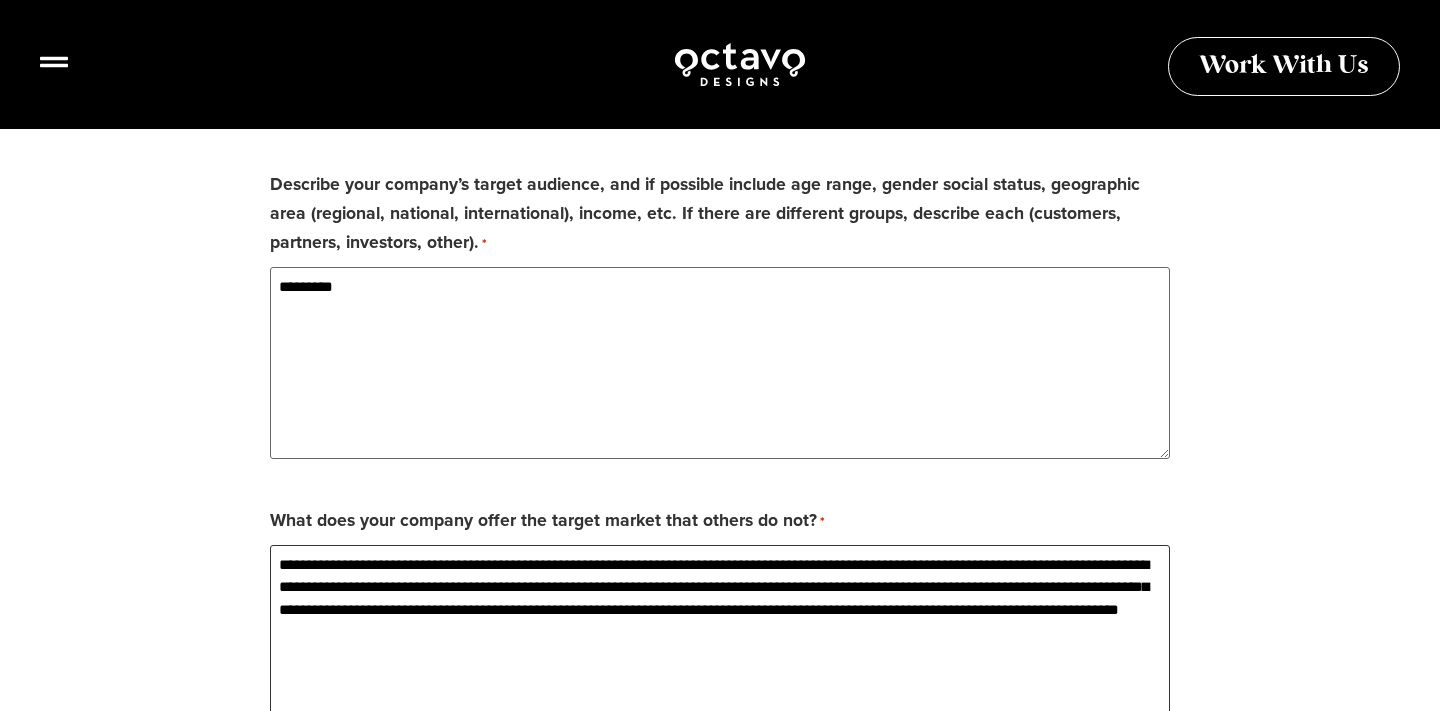 click on "**********" at bounding box center (720, 641) 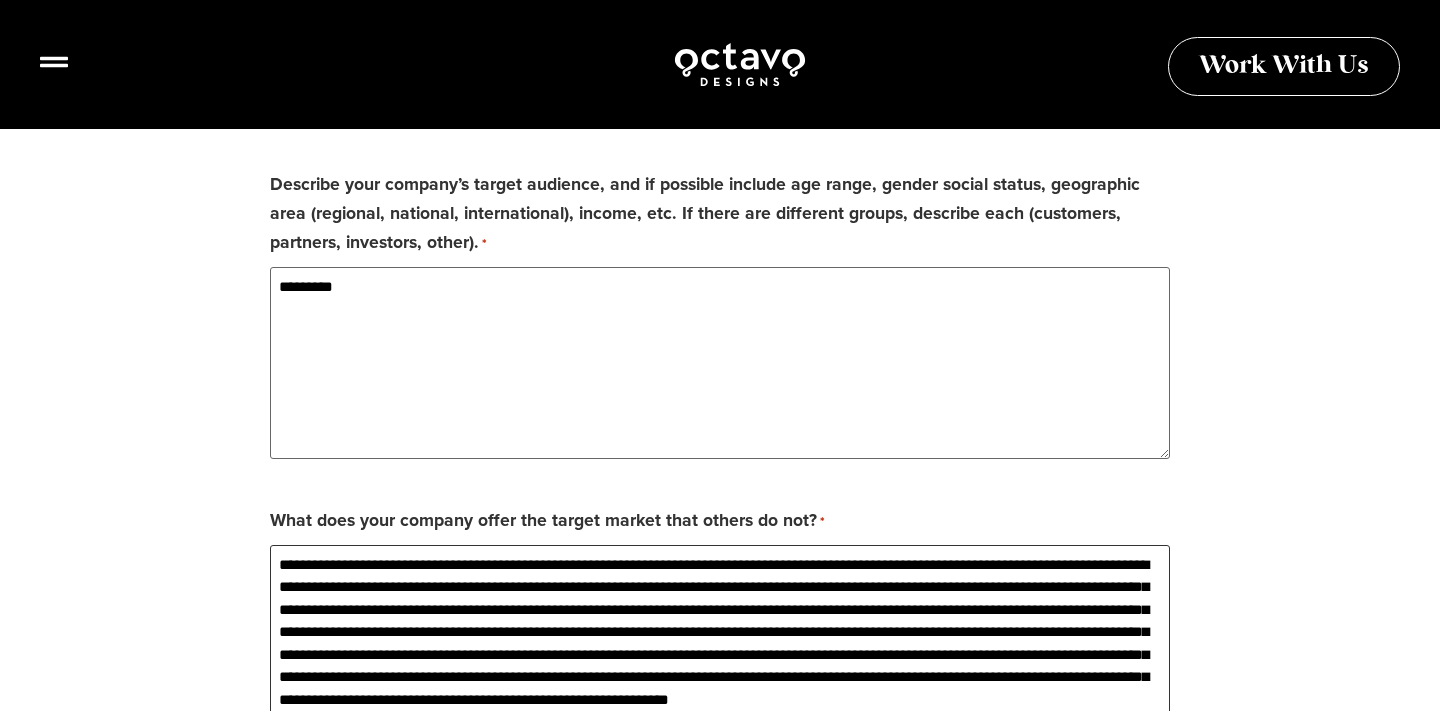 scroll, scrollTop: 2, scrollLeft: 0, axis: vertical 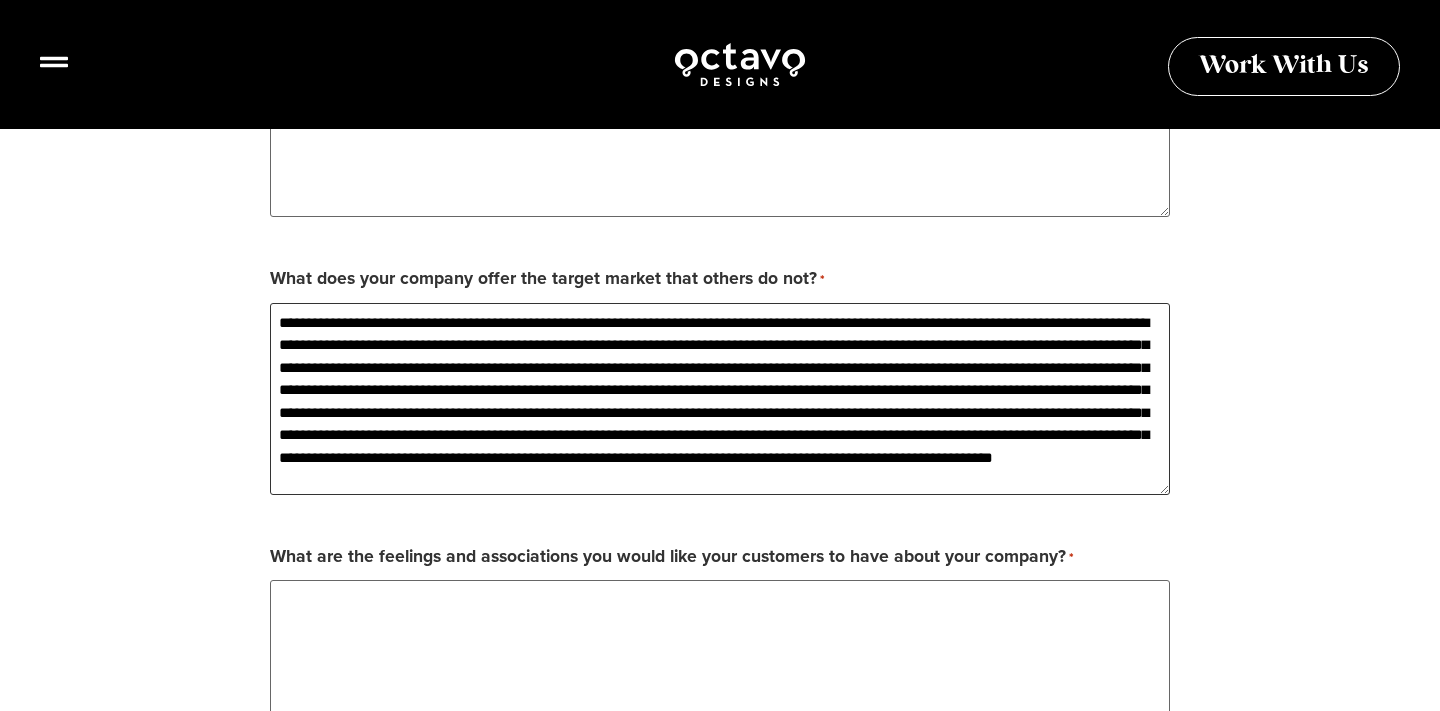 click on "**********" at bounding box center [720, 399] 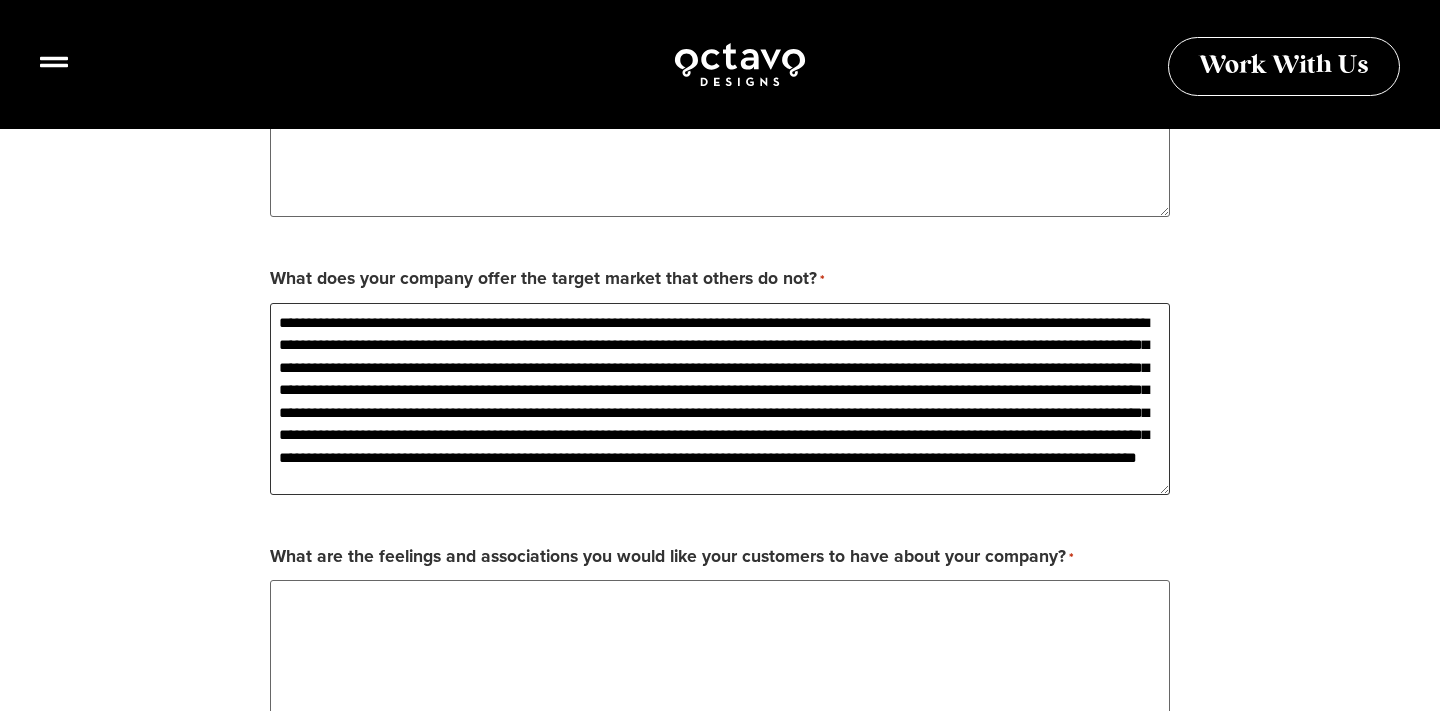click on "**********" at bounding box center [720, 399] 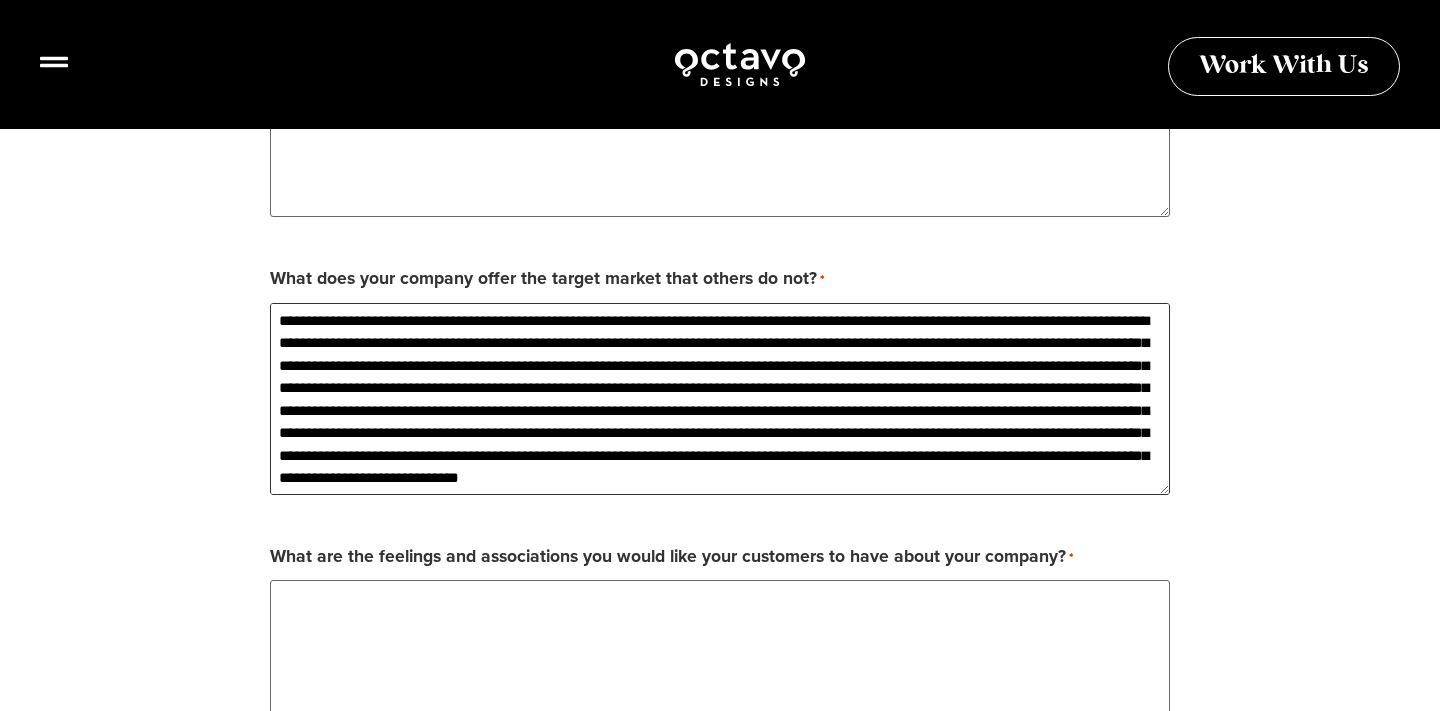 scroll, scrollTop: 16, scrollLeft: 0, axis: vertical 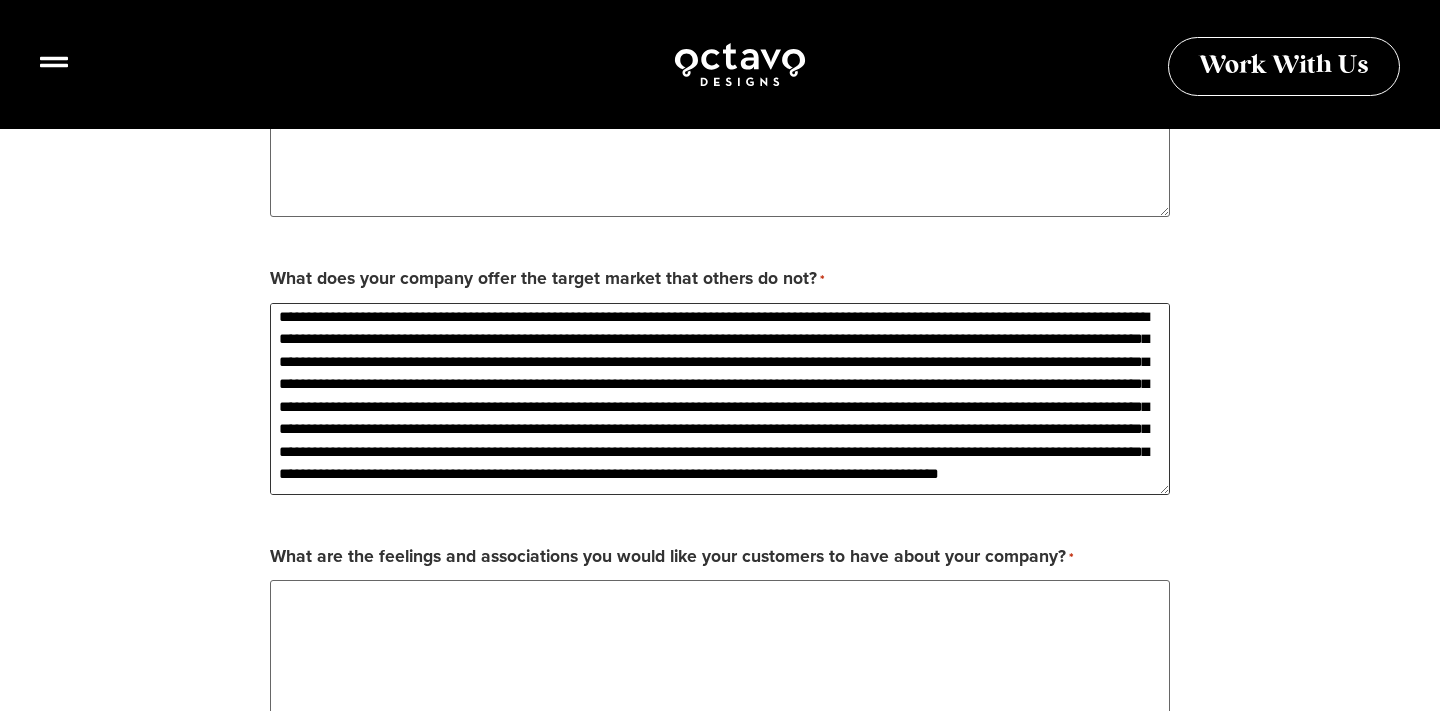 type on "**********" 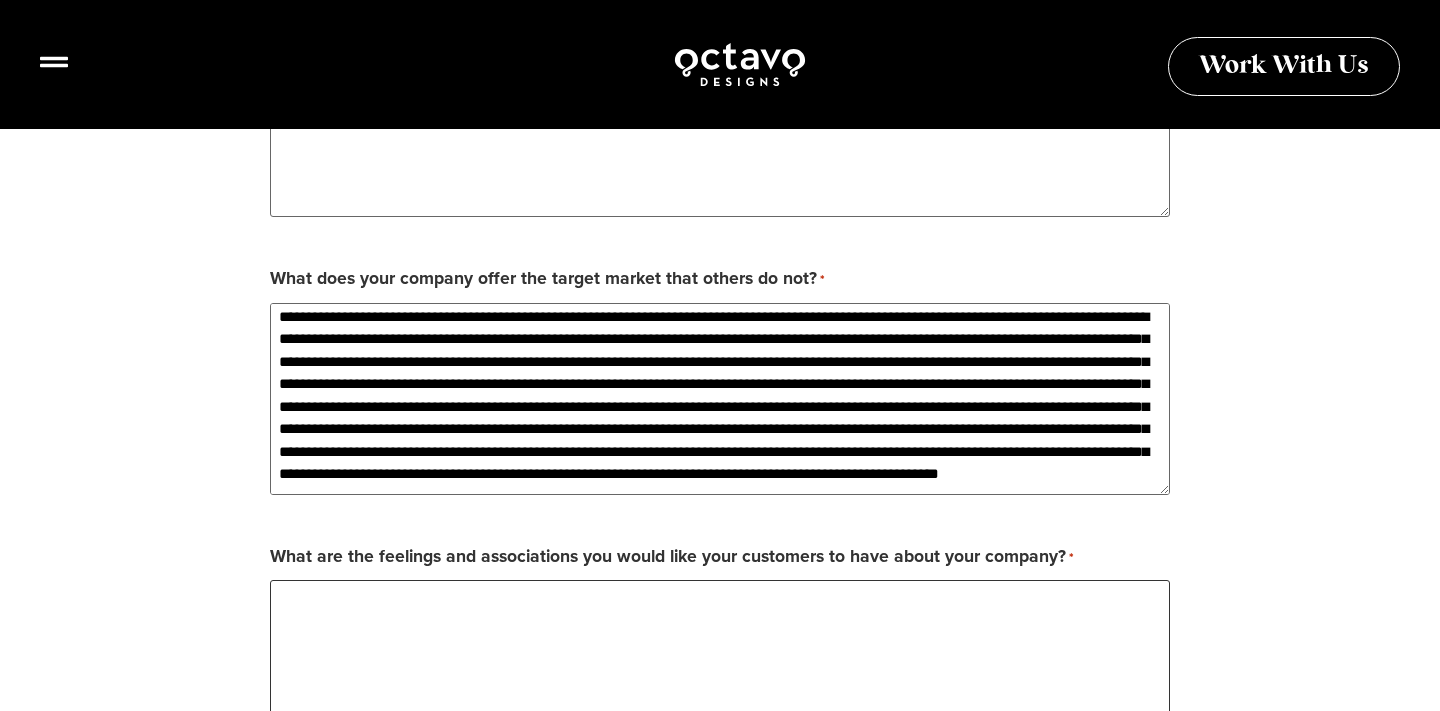 click on "What are the feelings and associations you would like your customers to have about your company? *" at bounding box center [720, 676] 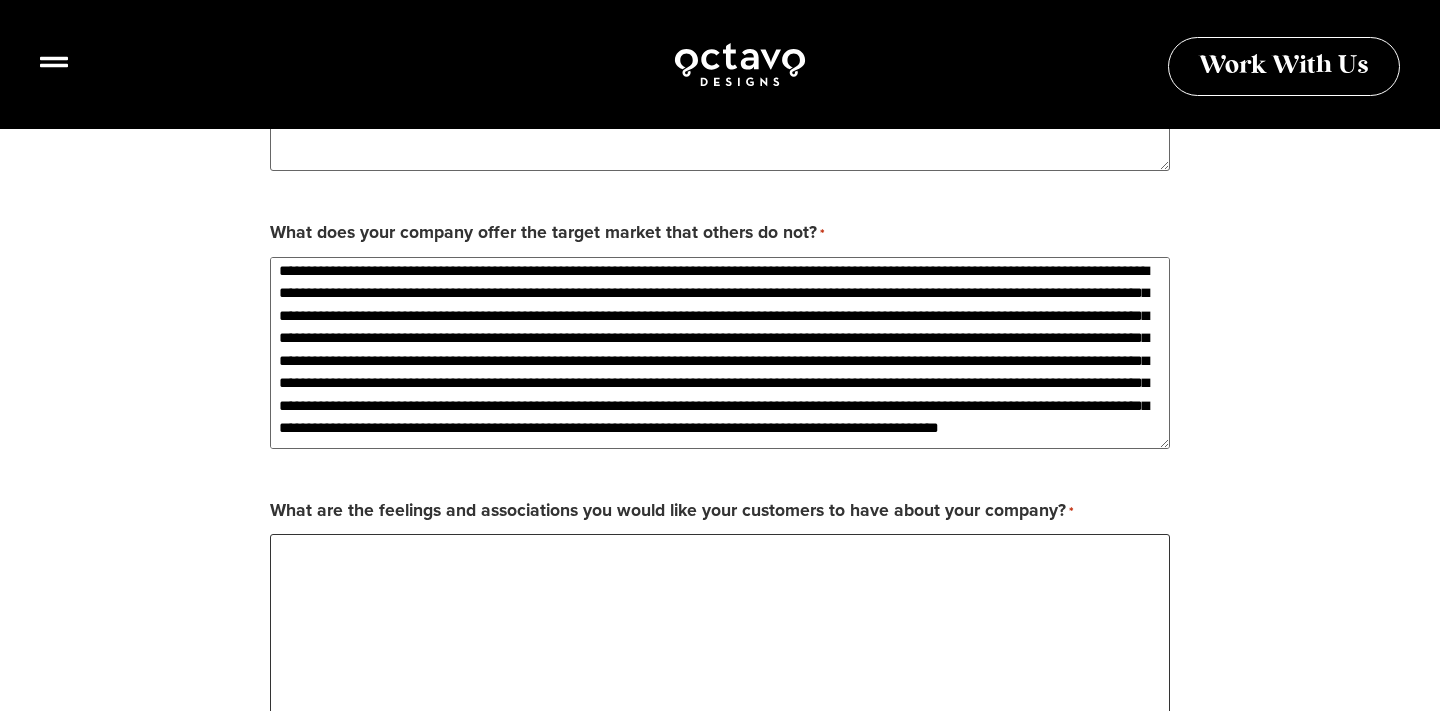 scroll, scrollTop: 2559, scrollLeft: 0, axis: vertical 